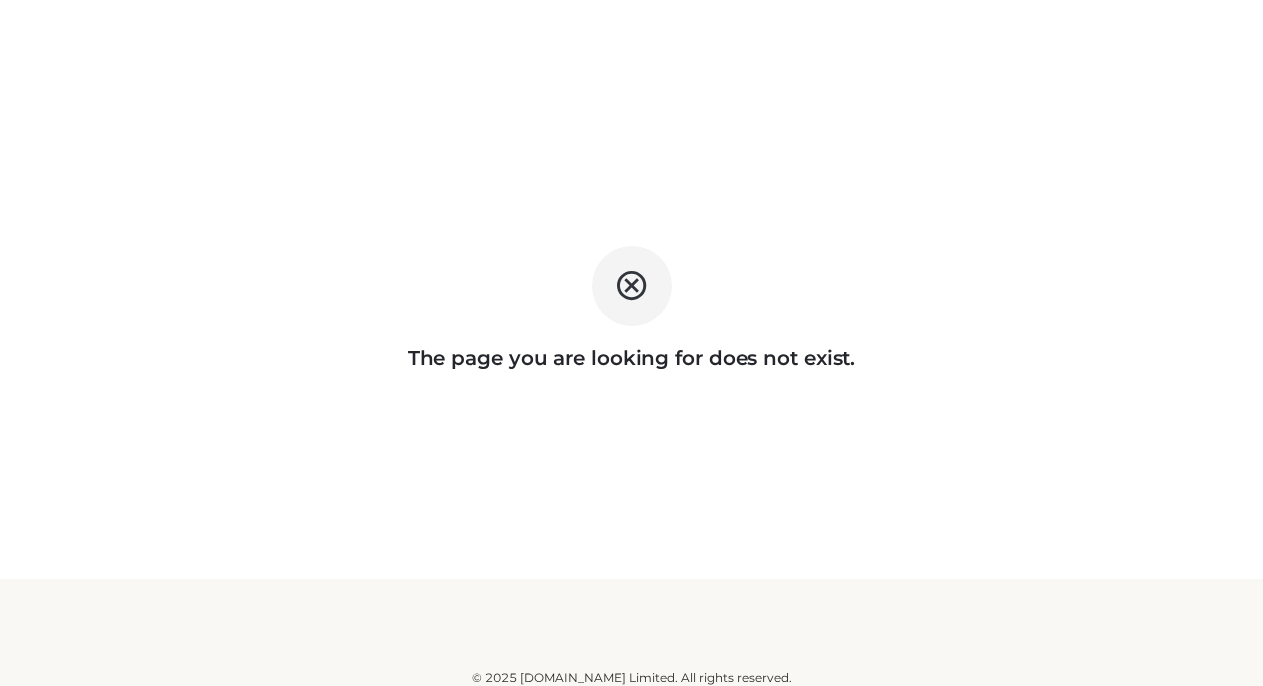 scroll, scrollTop: 0, scrollLeft: 0, axis: both 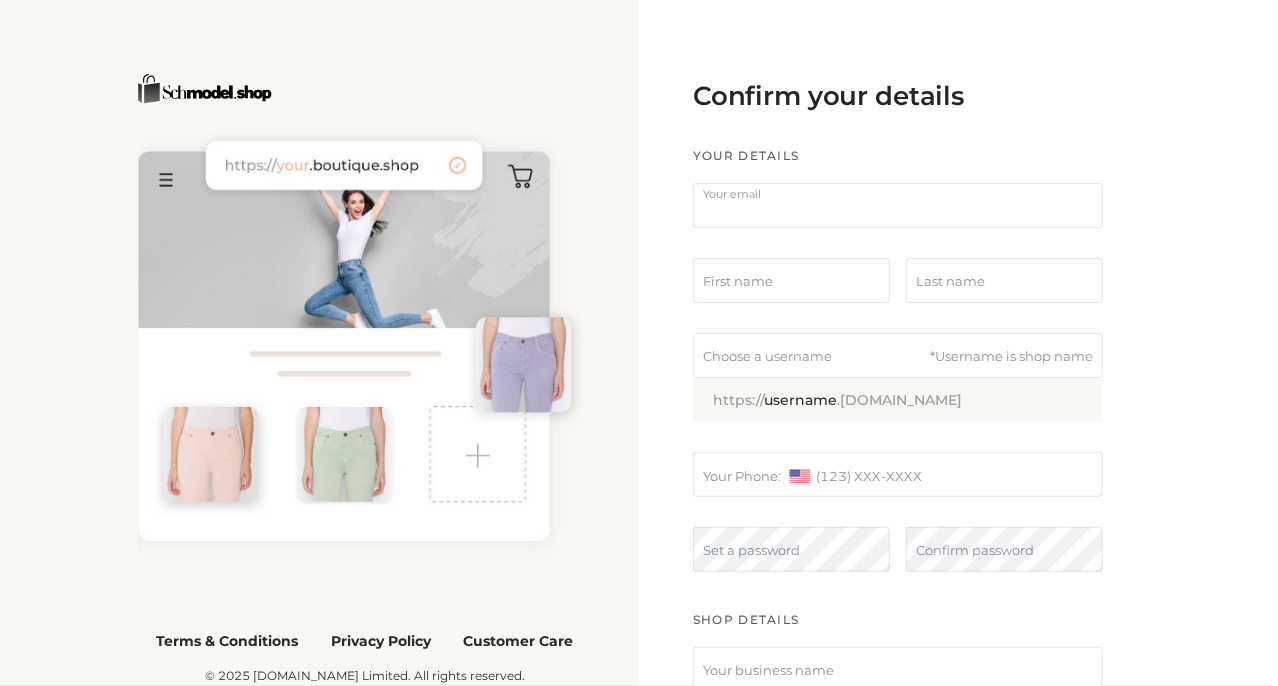click at bounding box center [898, 205] 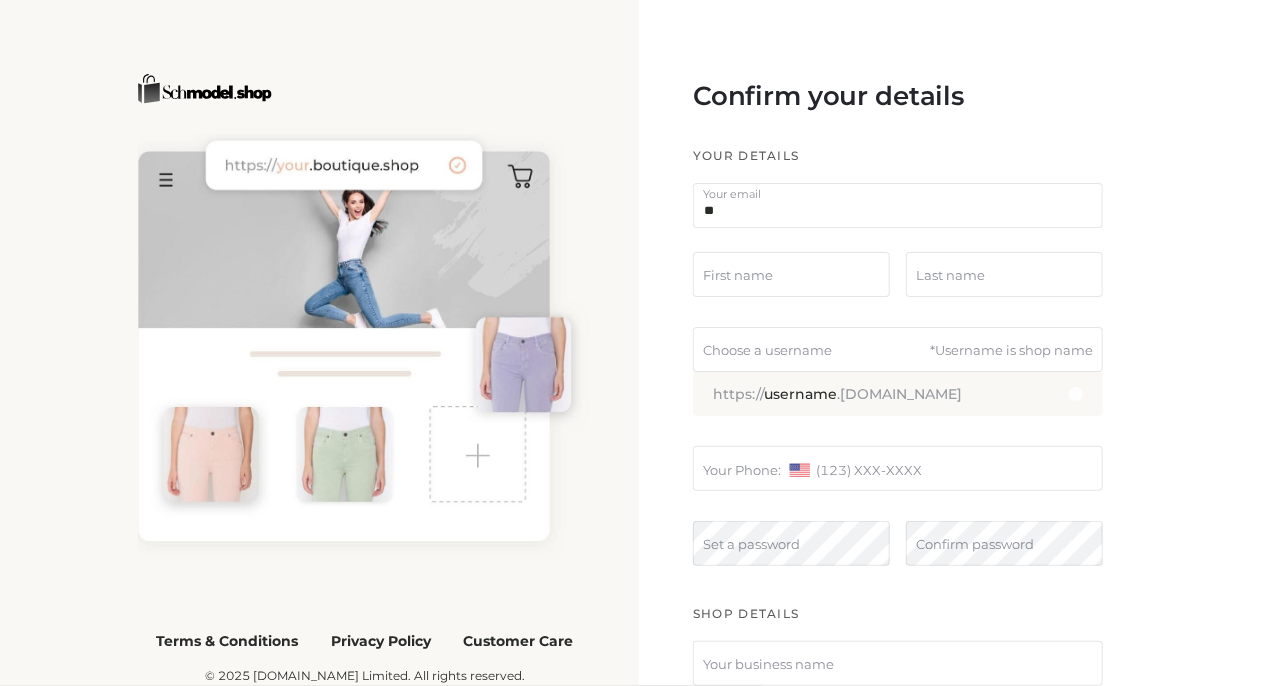 type on "*" 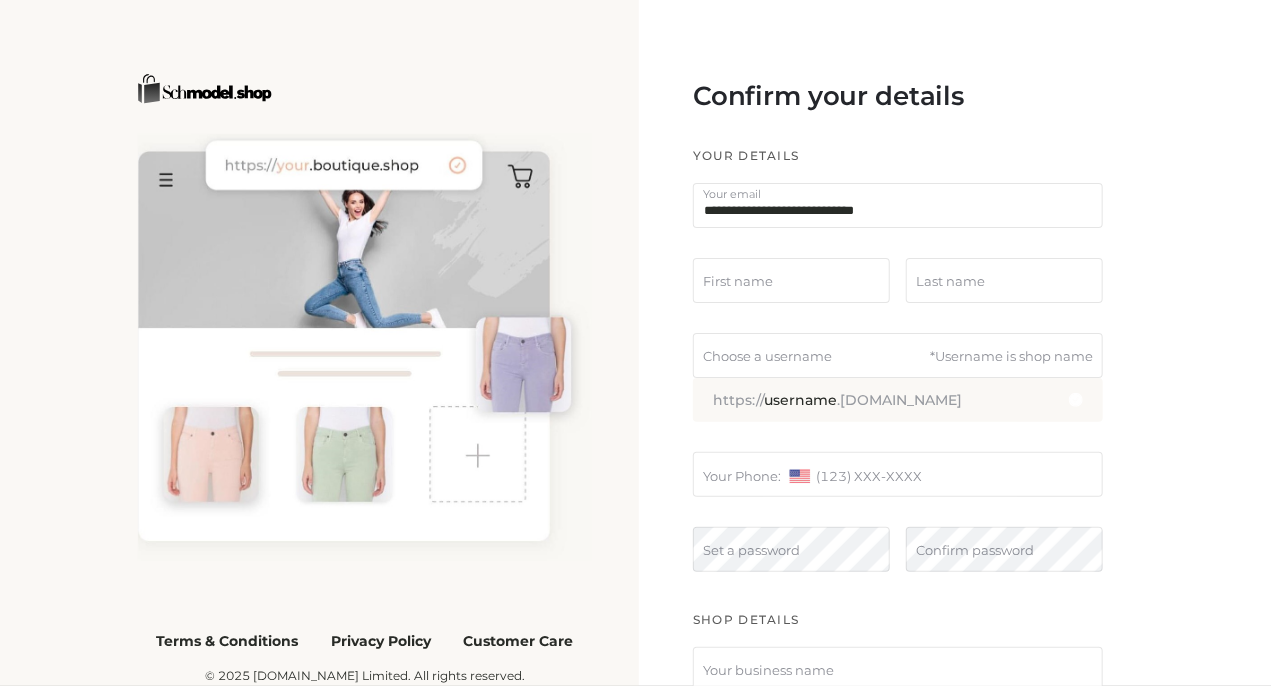 type on "**********" 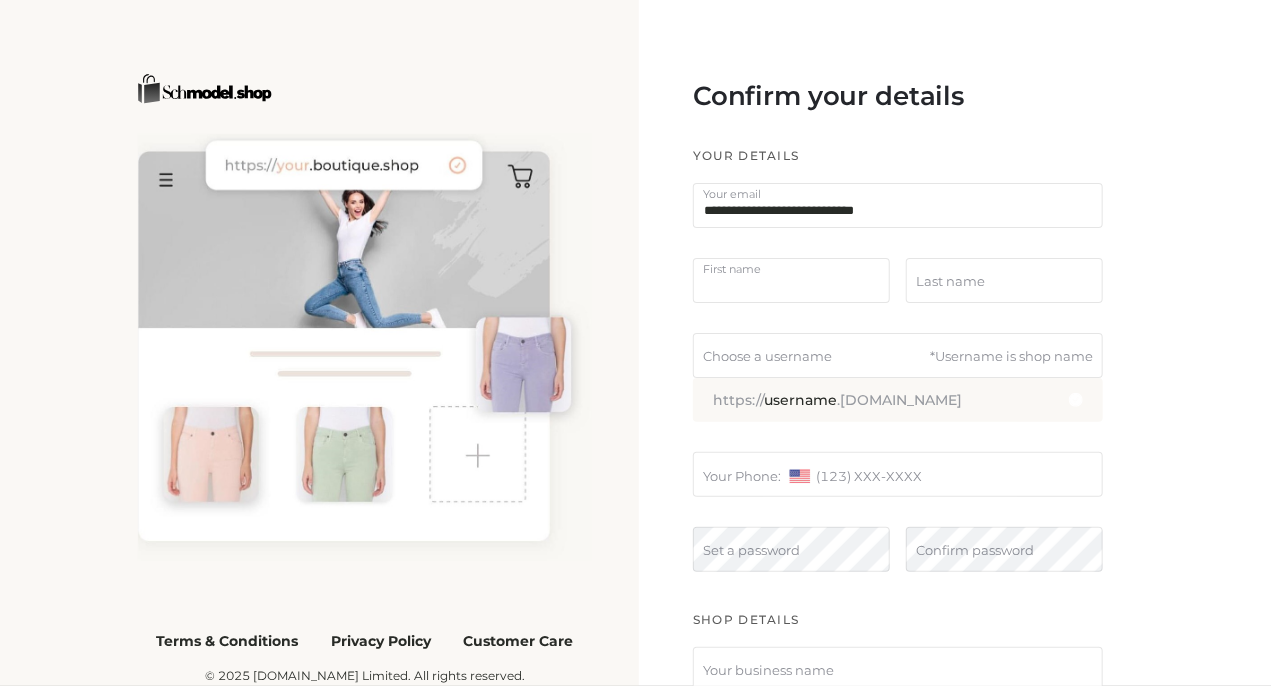 type on "*" 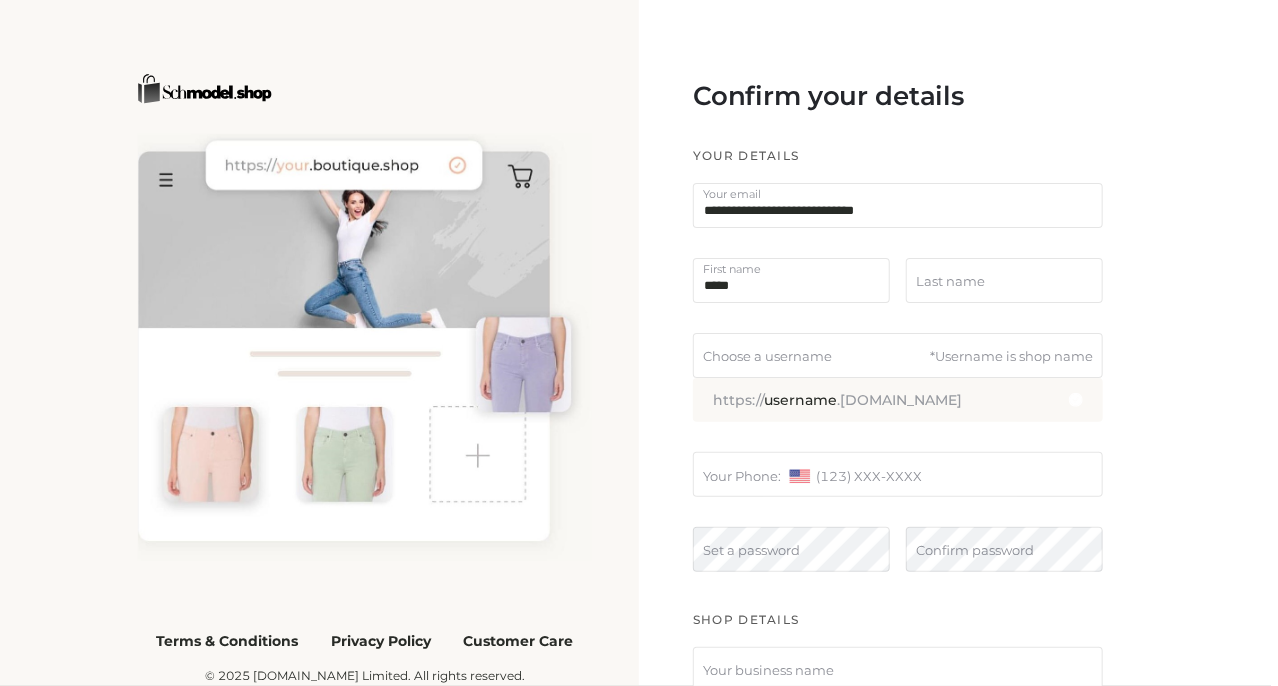 type on "*****" 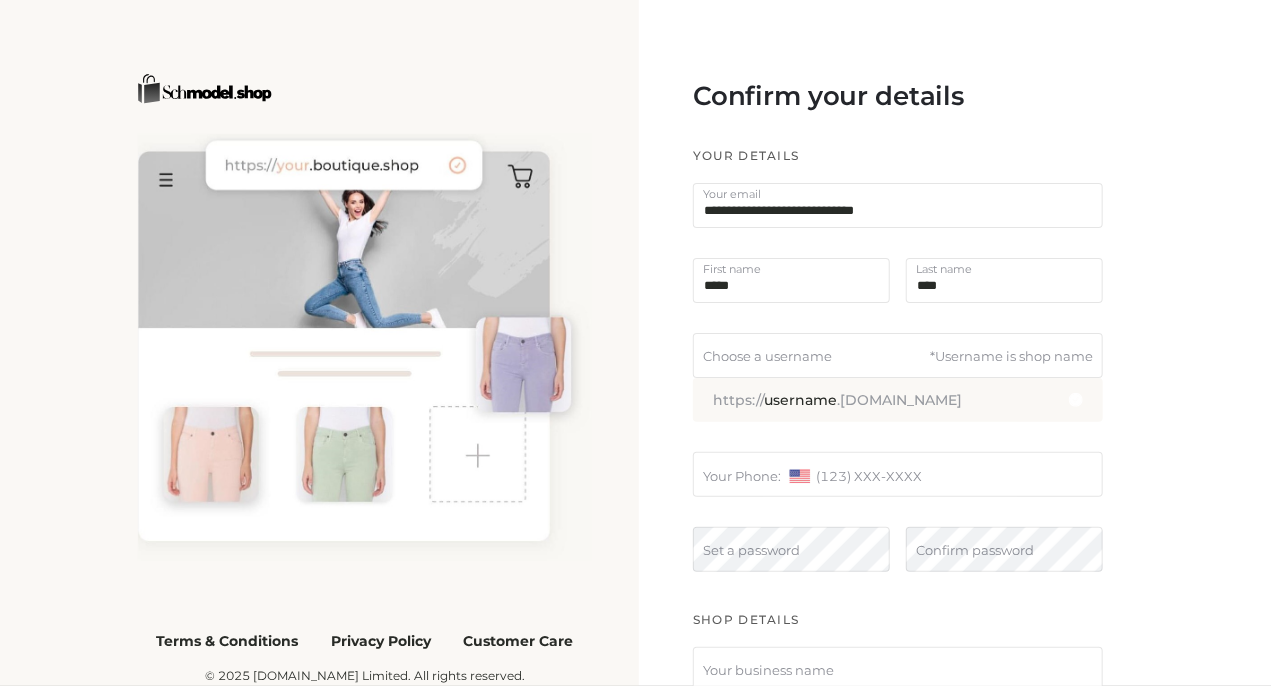 type on "****" 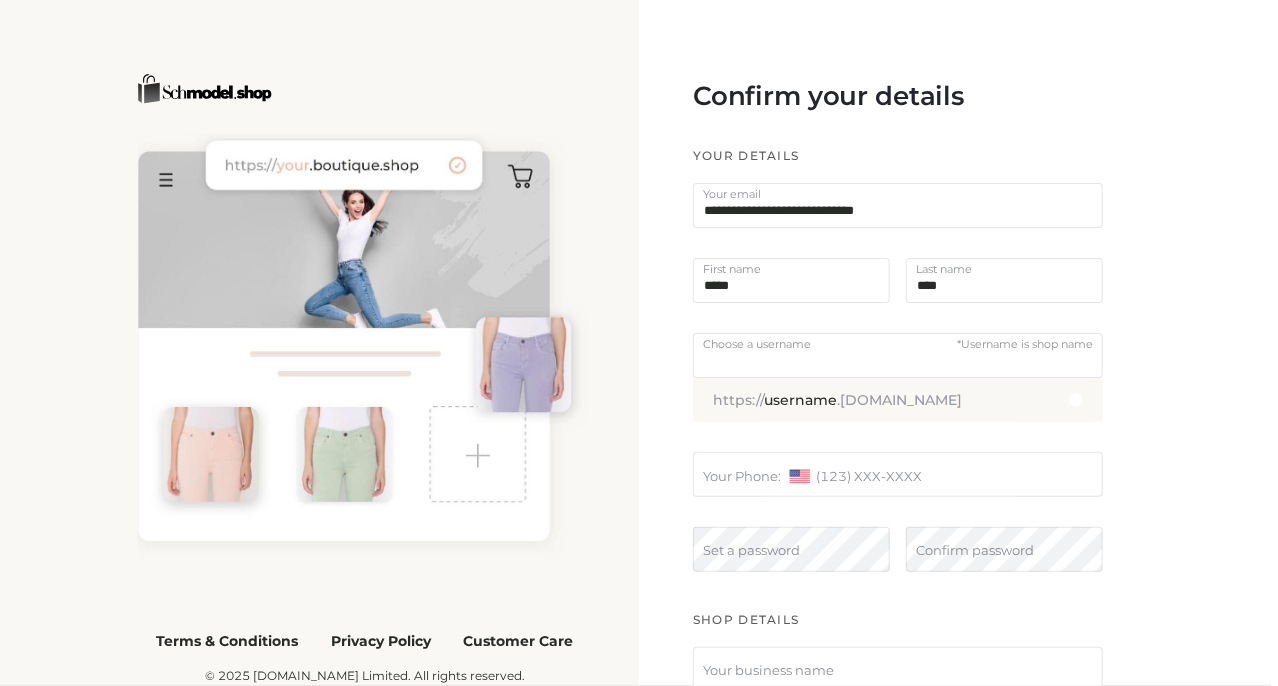 click at bounding box center [898, 355] 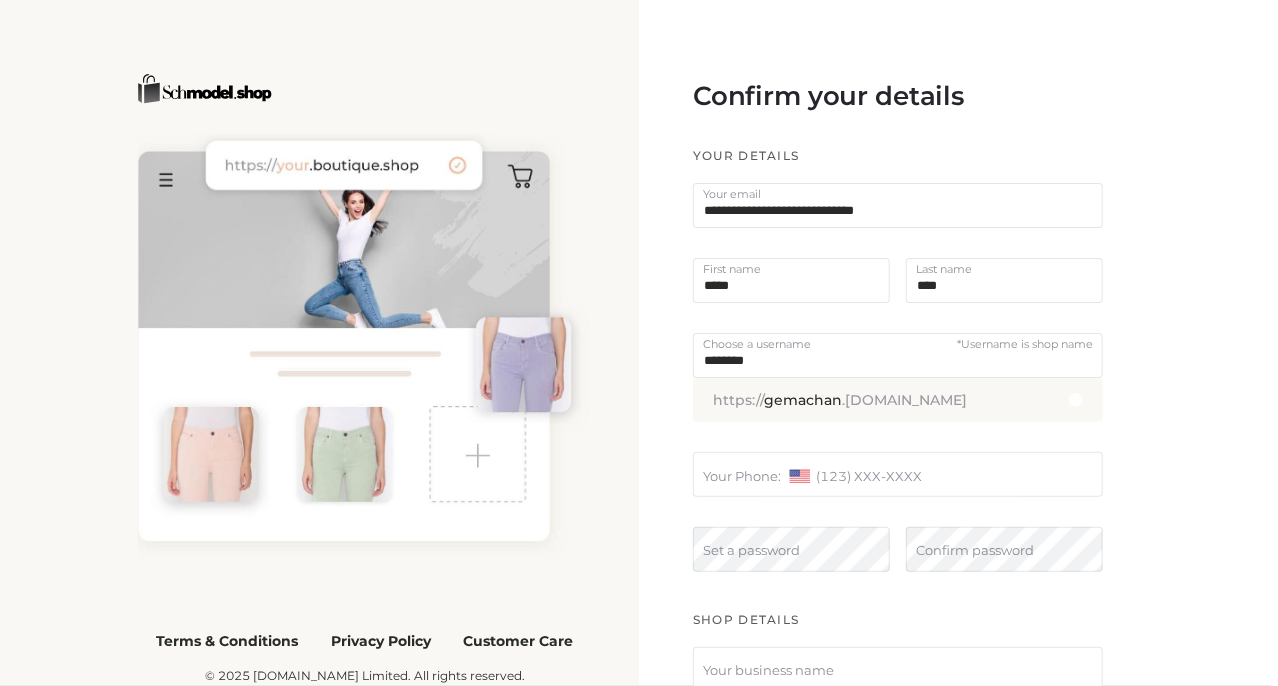 type on "********" 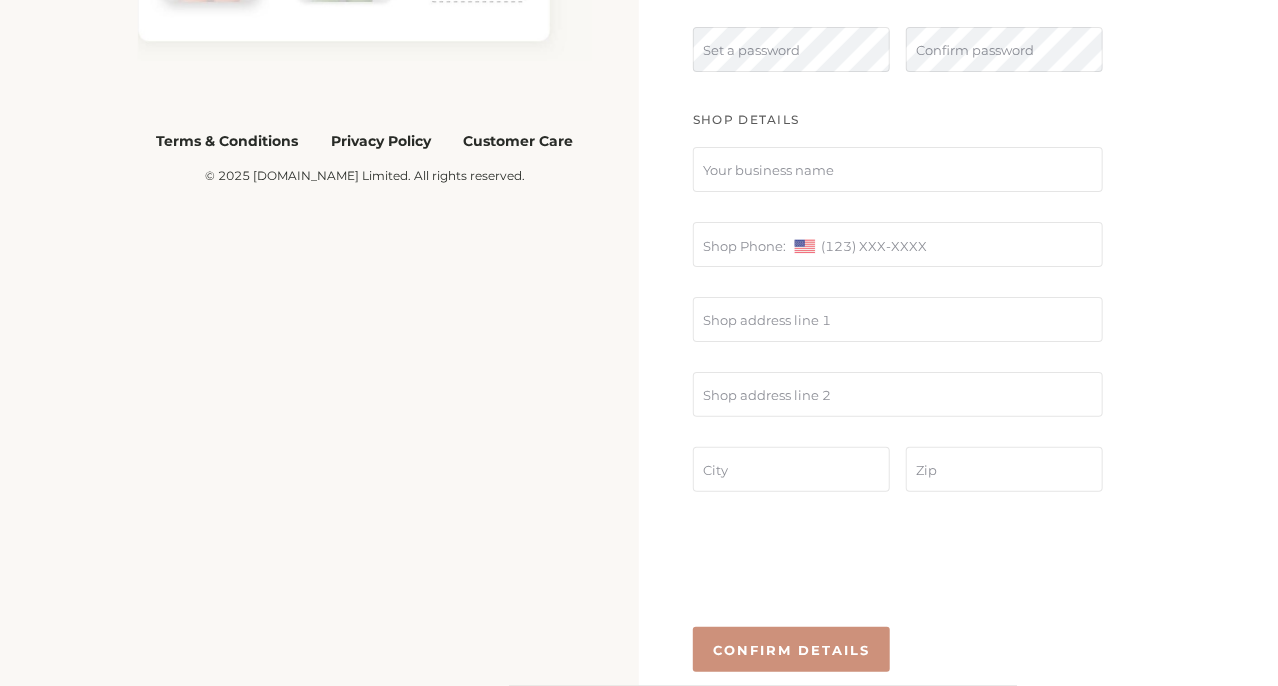 scroll, scrollTop: 300, scrollLeft: 0, axis: vertical 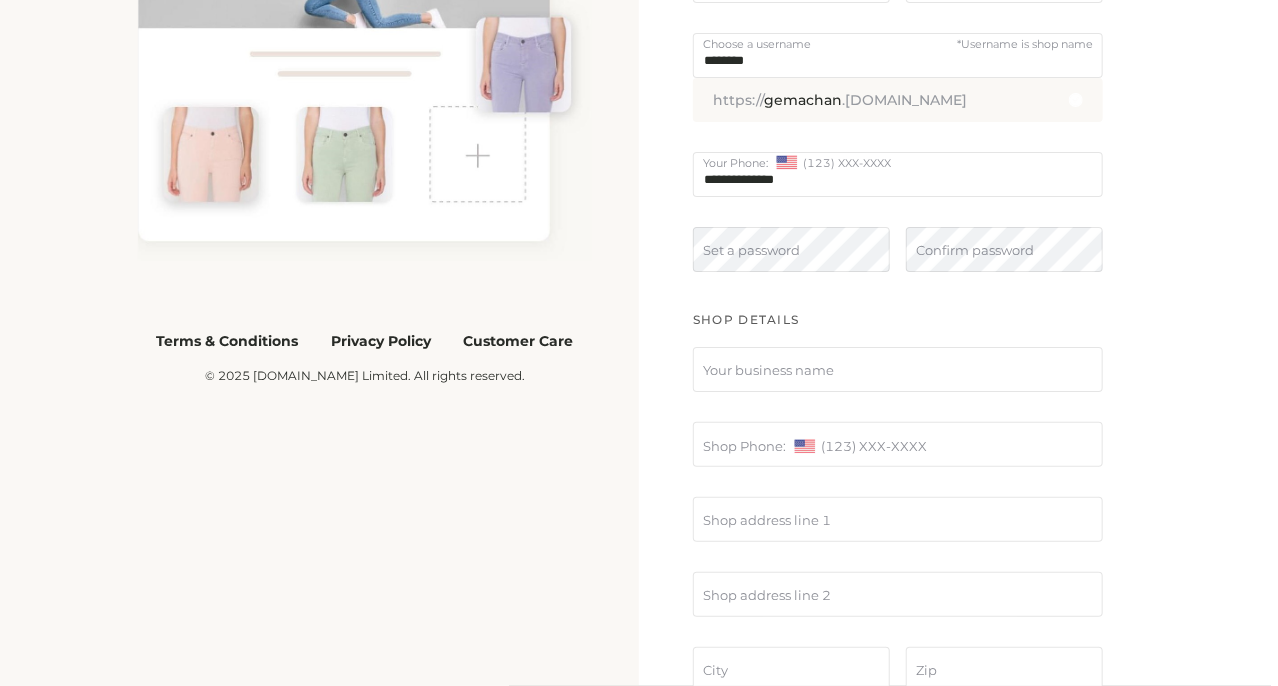 type on "**********" 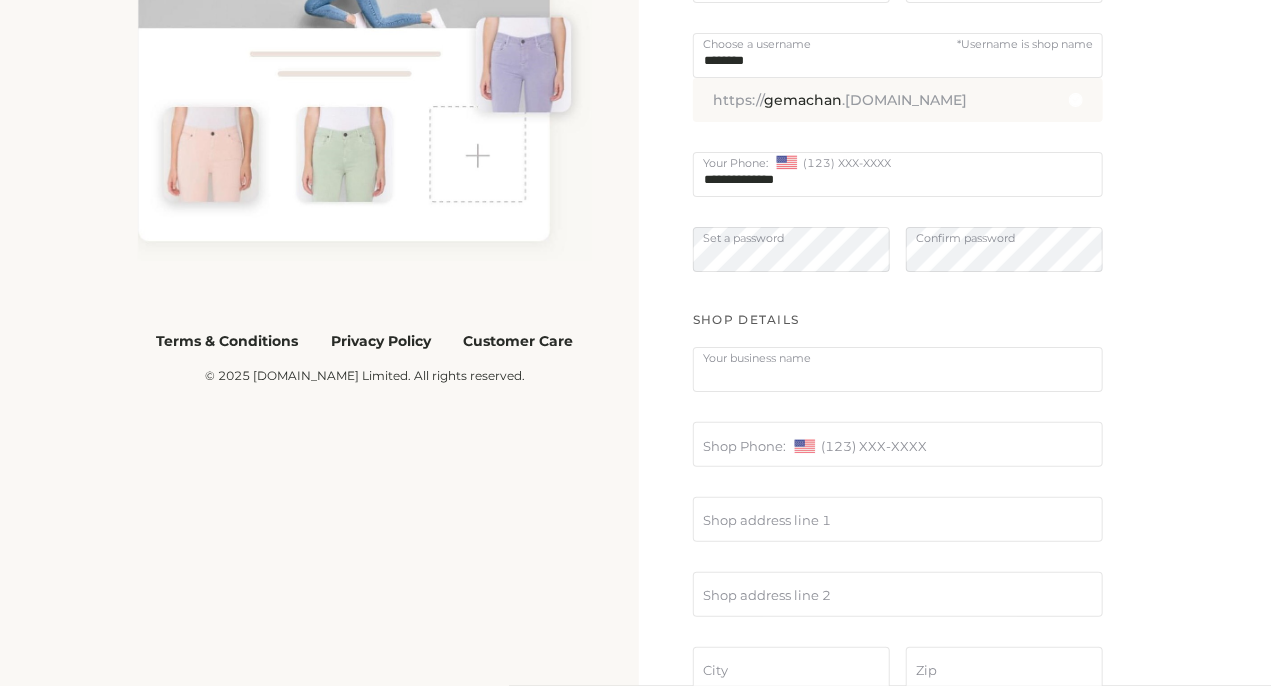 click at bounding box center (898, 369) 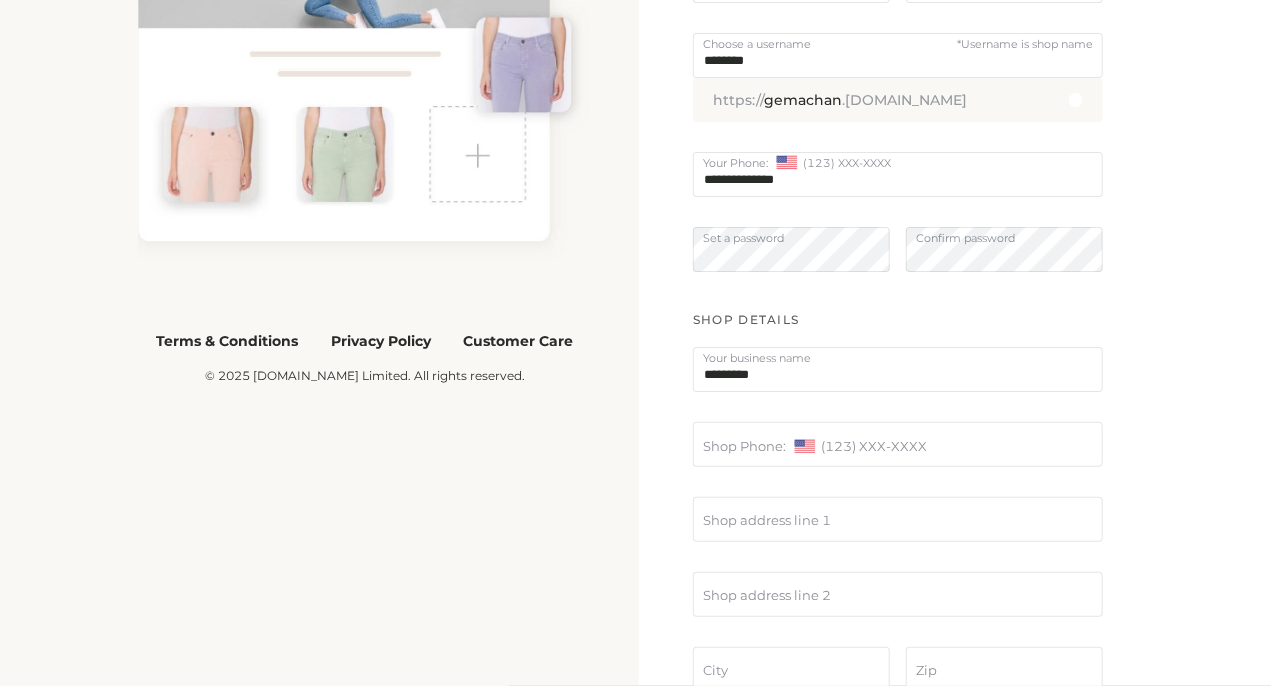 type on "*********" 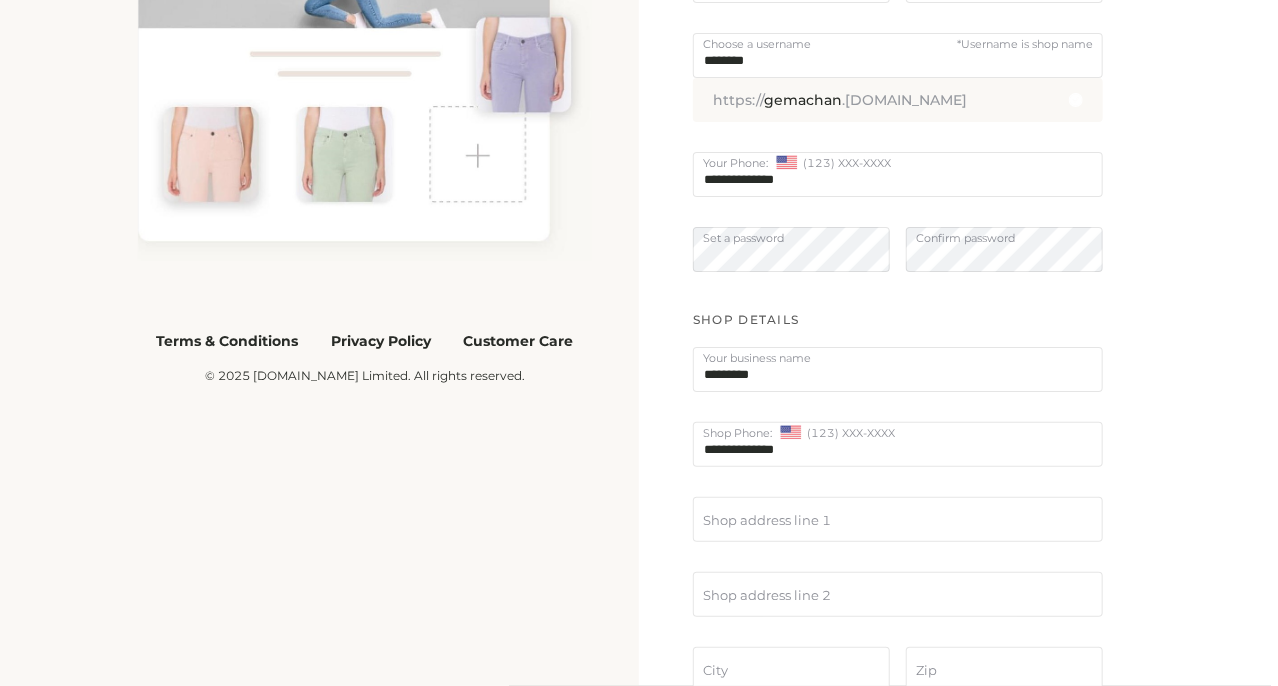 type on "**********" 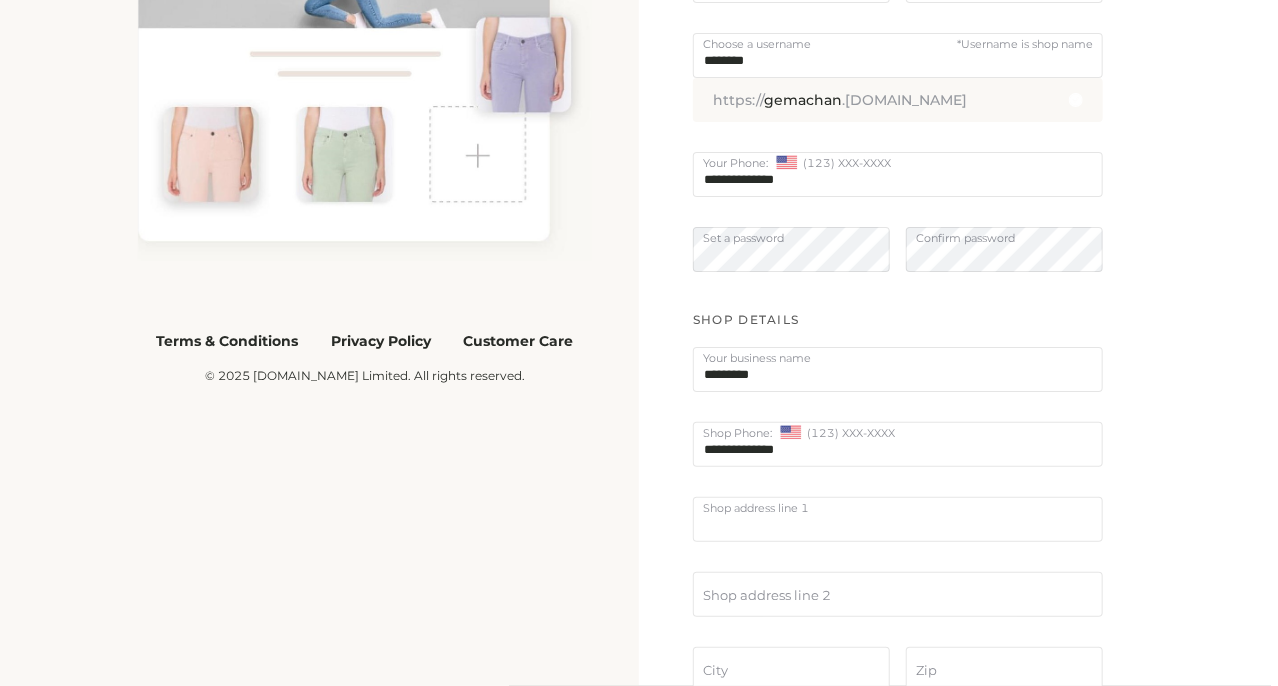 click at bounding box center (898, 519) 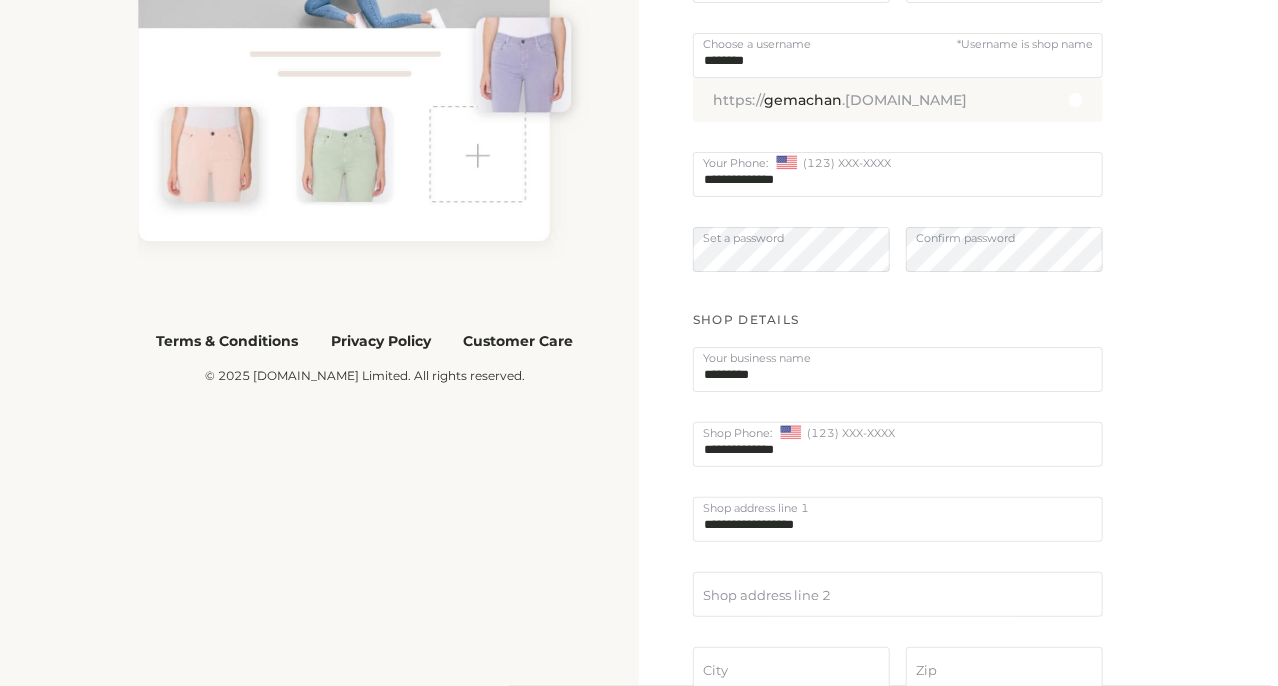 click on "**********" at bounding box center [898, 519] 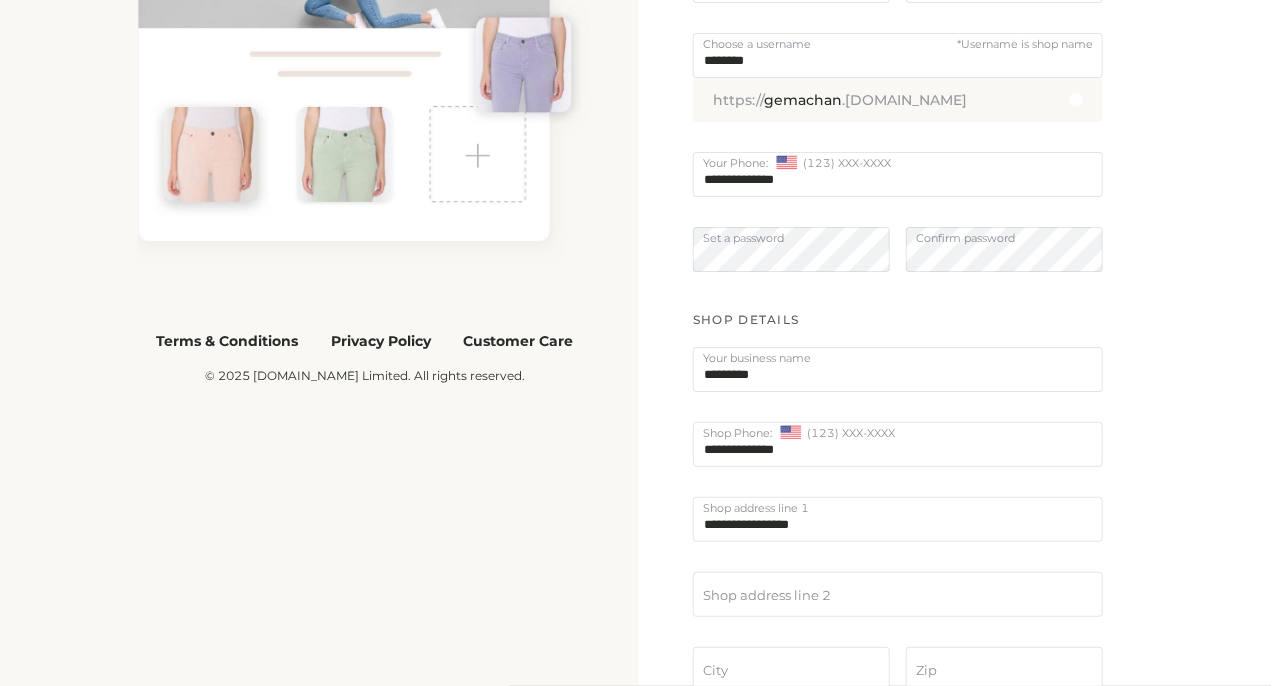 scroll, scrollTop: 500, scrollLeft: 0, axis: vertical 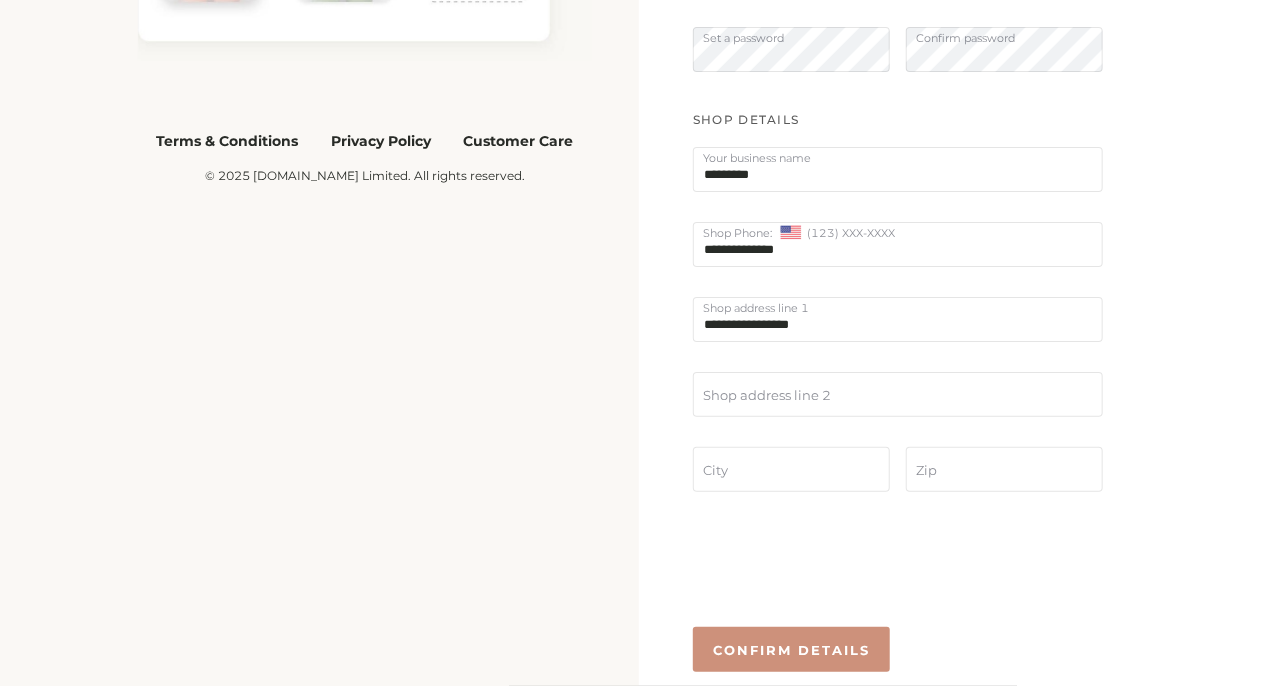 type on "**********" 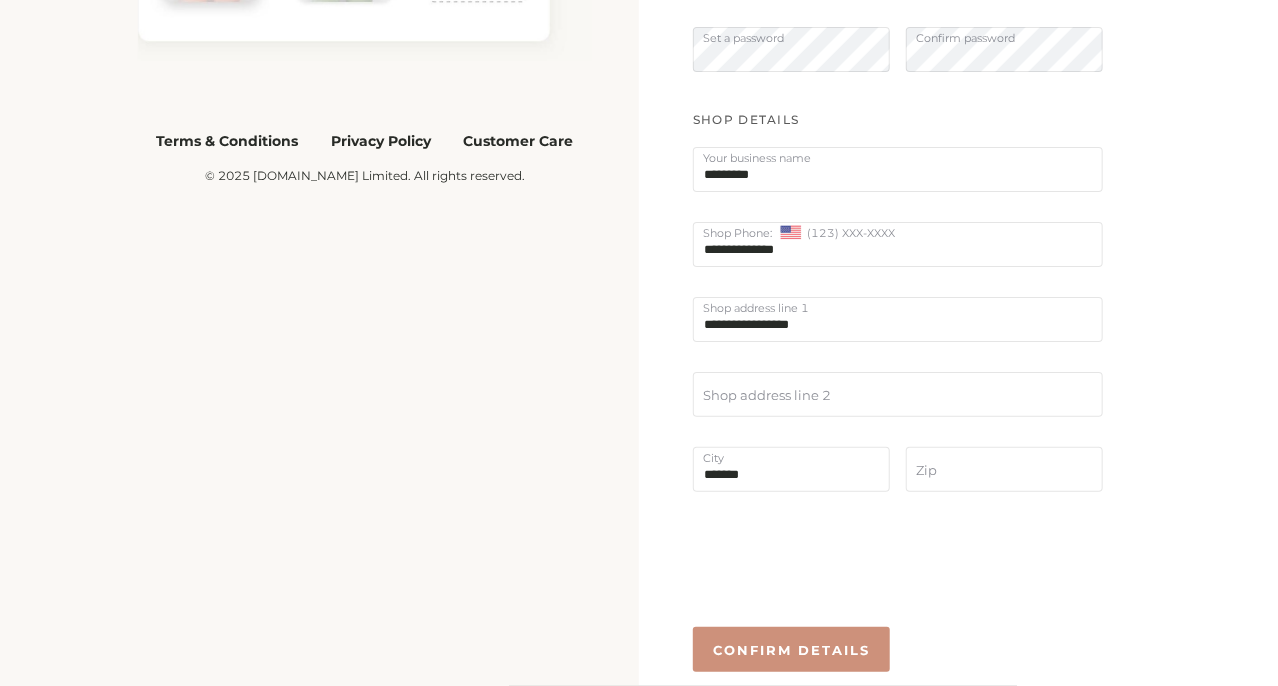 type on "*******" 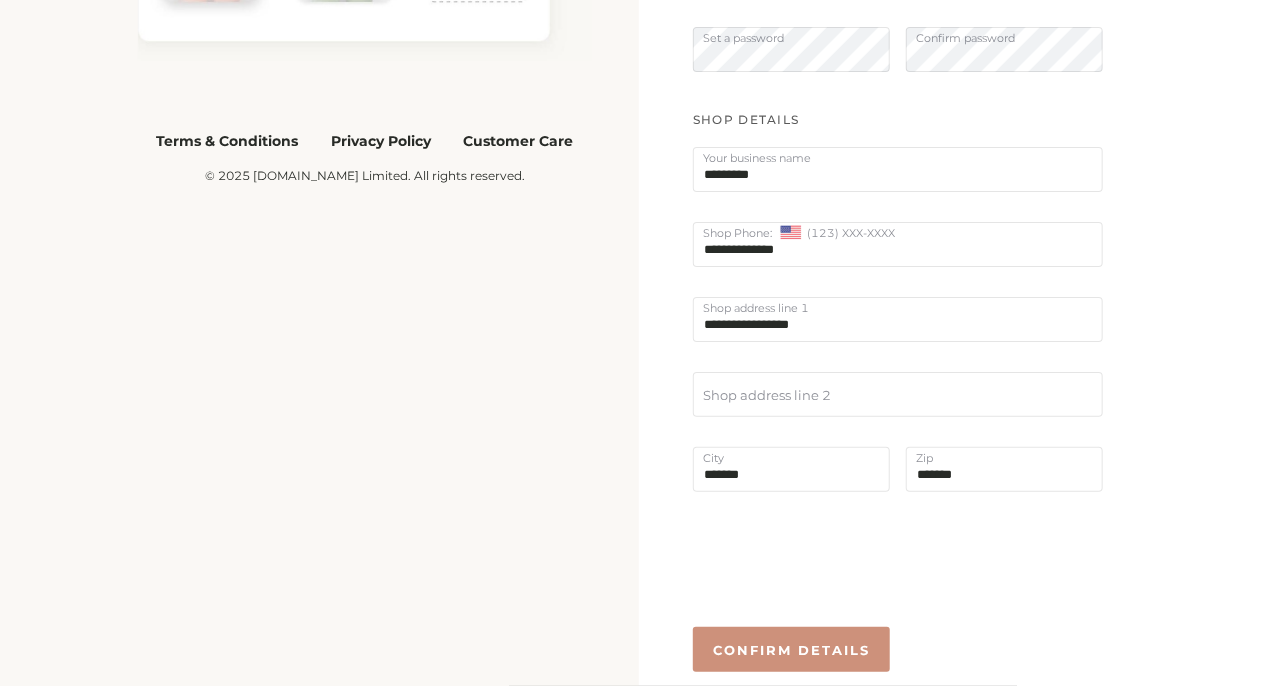 scroll, scrollTop: 560, scrollLeft: 0, axis: vertical 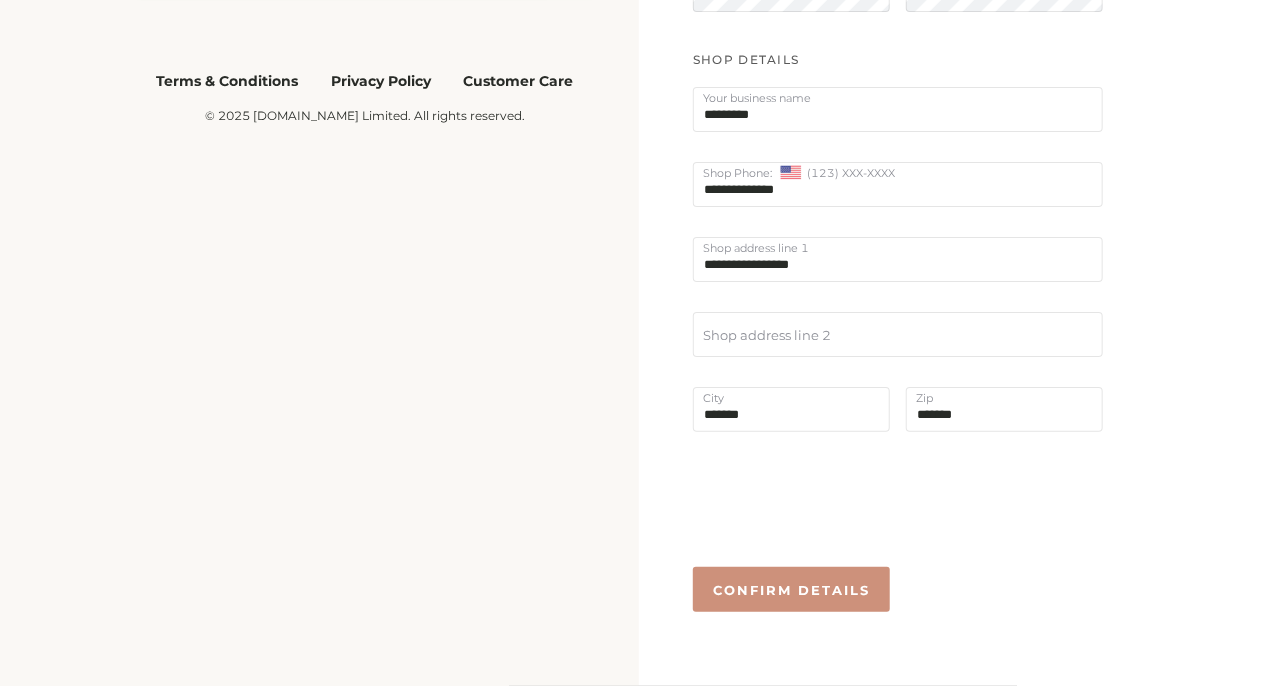 type on "*******" 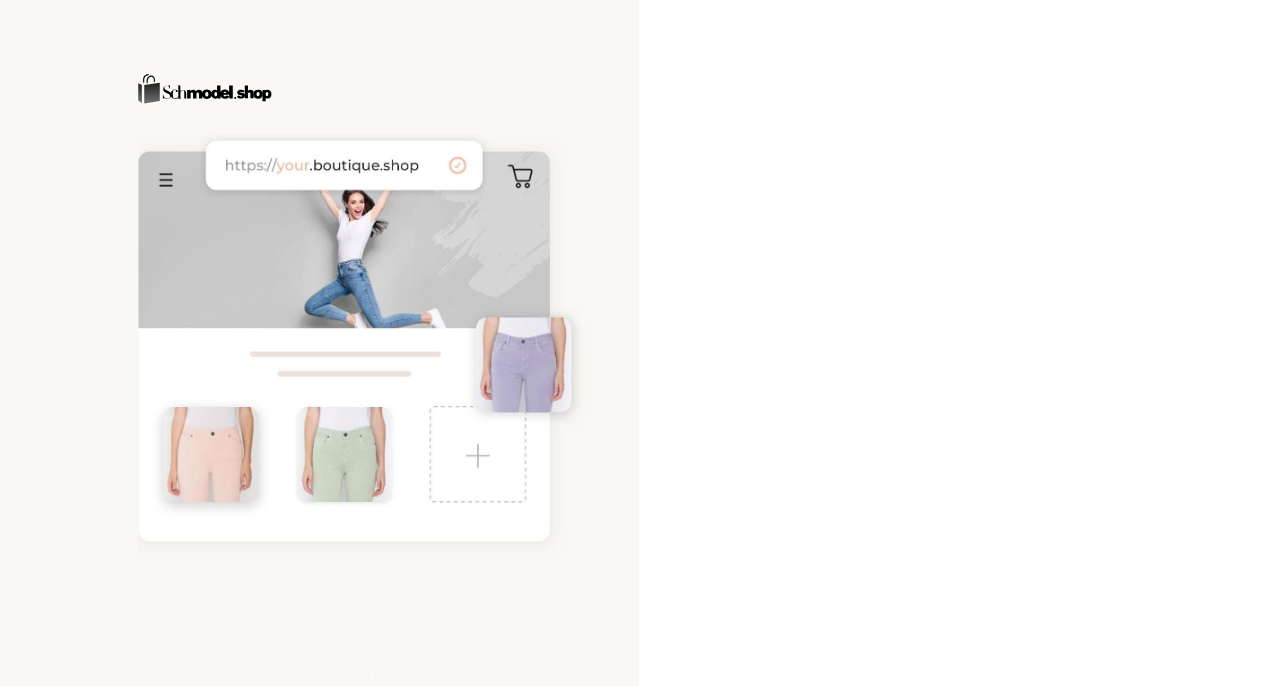 scroll, scrollTop: 0, scrollLeft: 0, axis: both 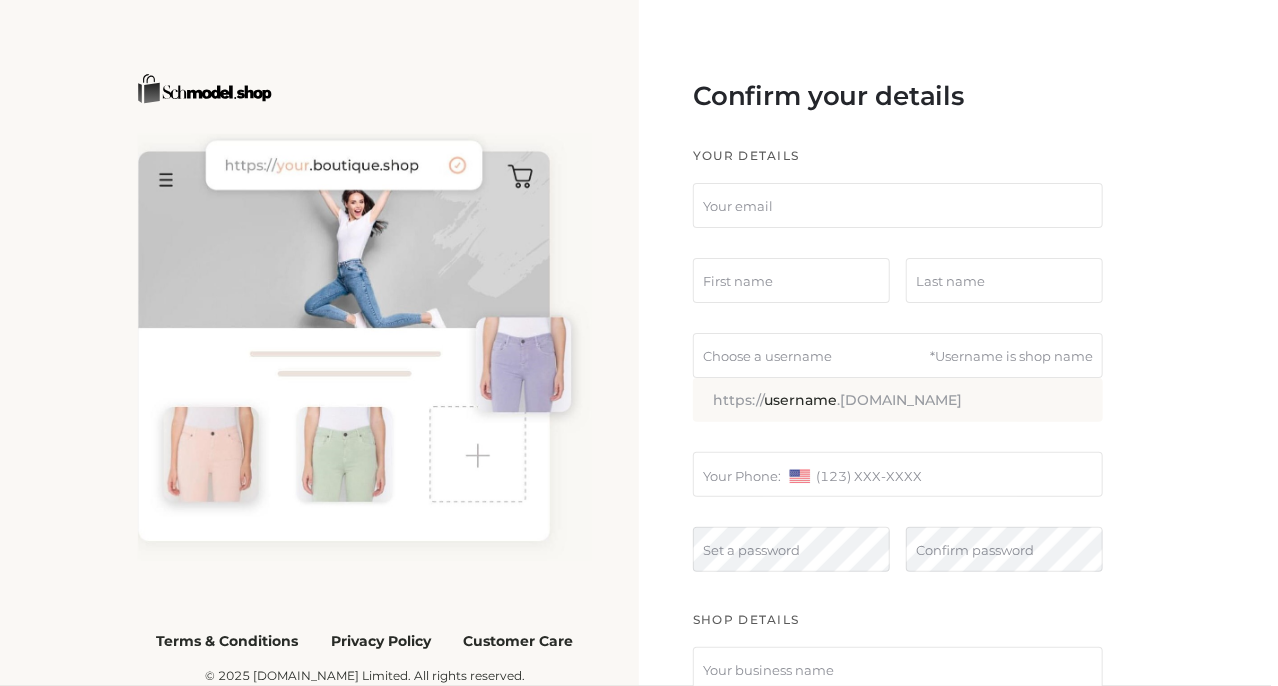 click at bounding box center (898, 205) 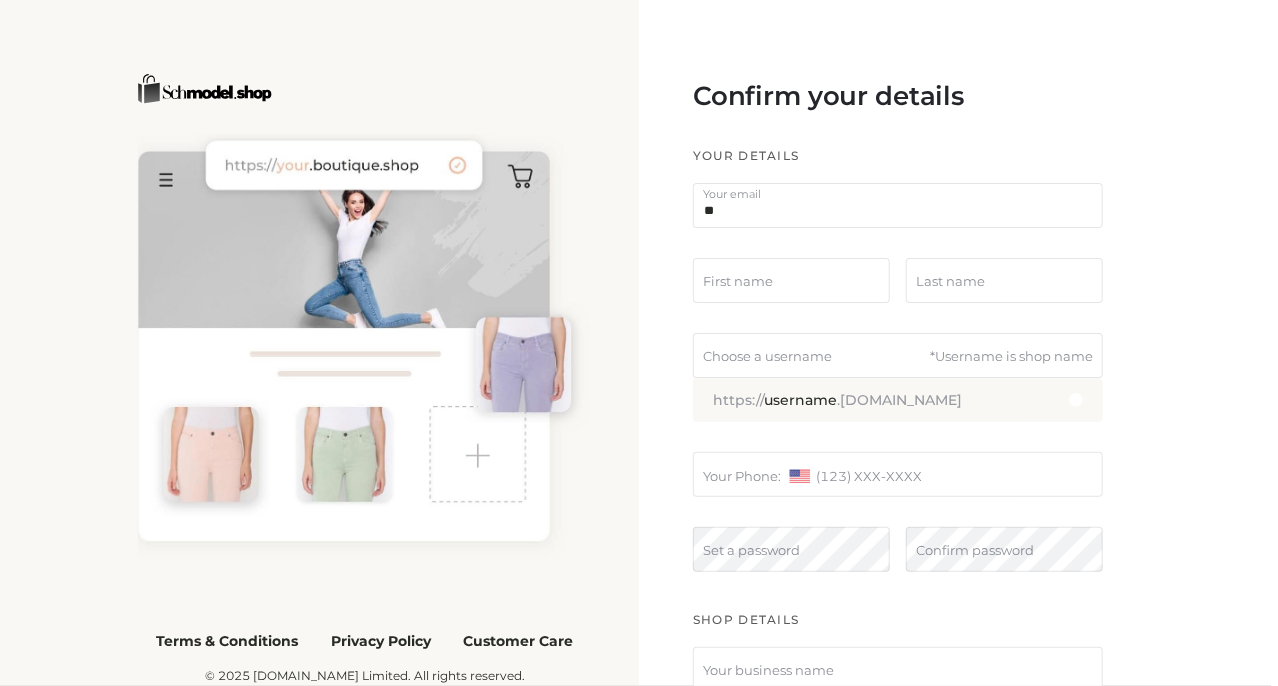 type on "*" 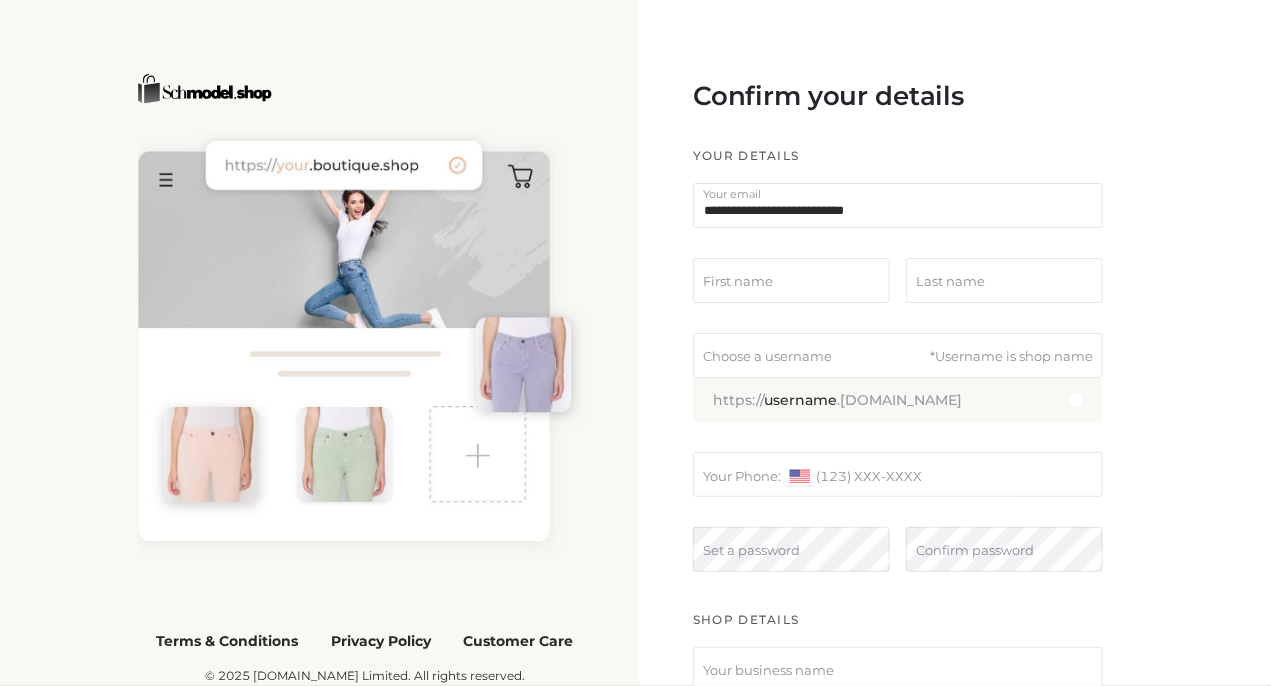 type on "**********" 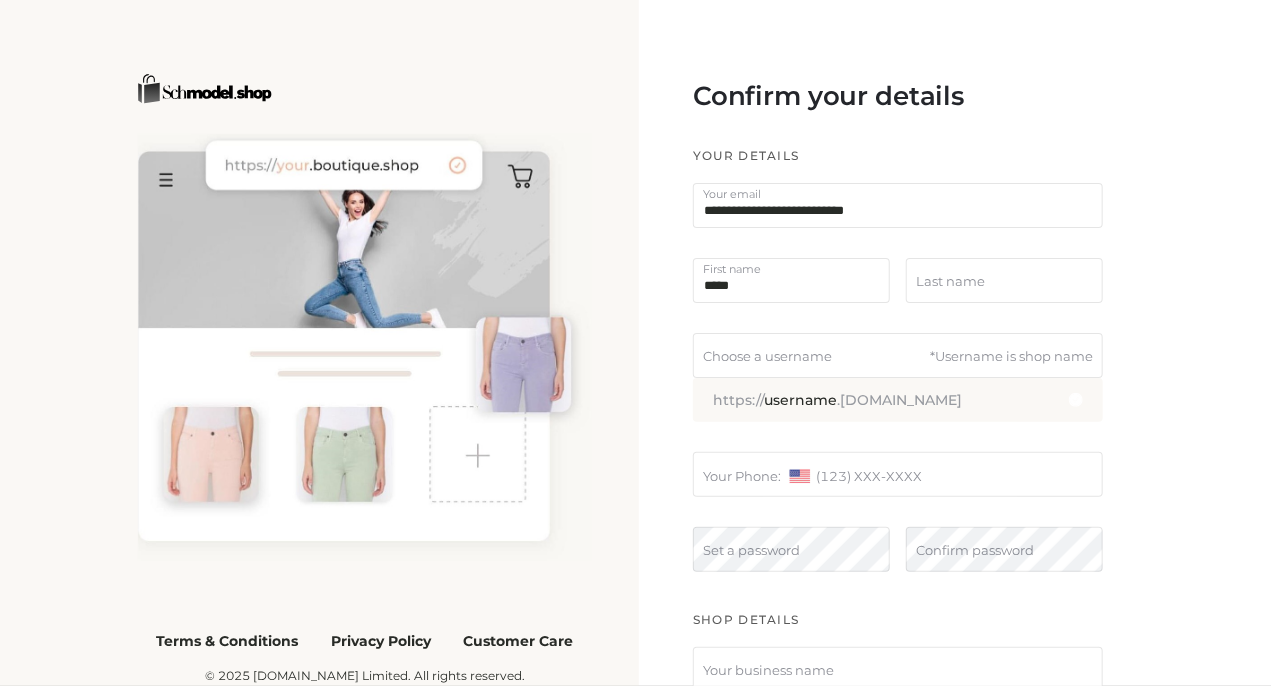 click on "*****" at bounding box center (791, 280) 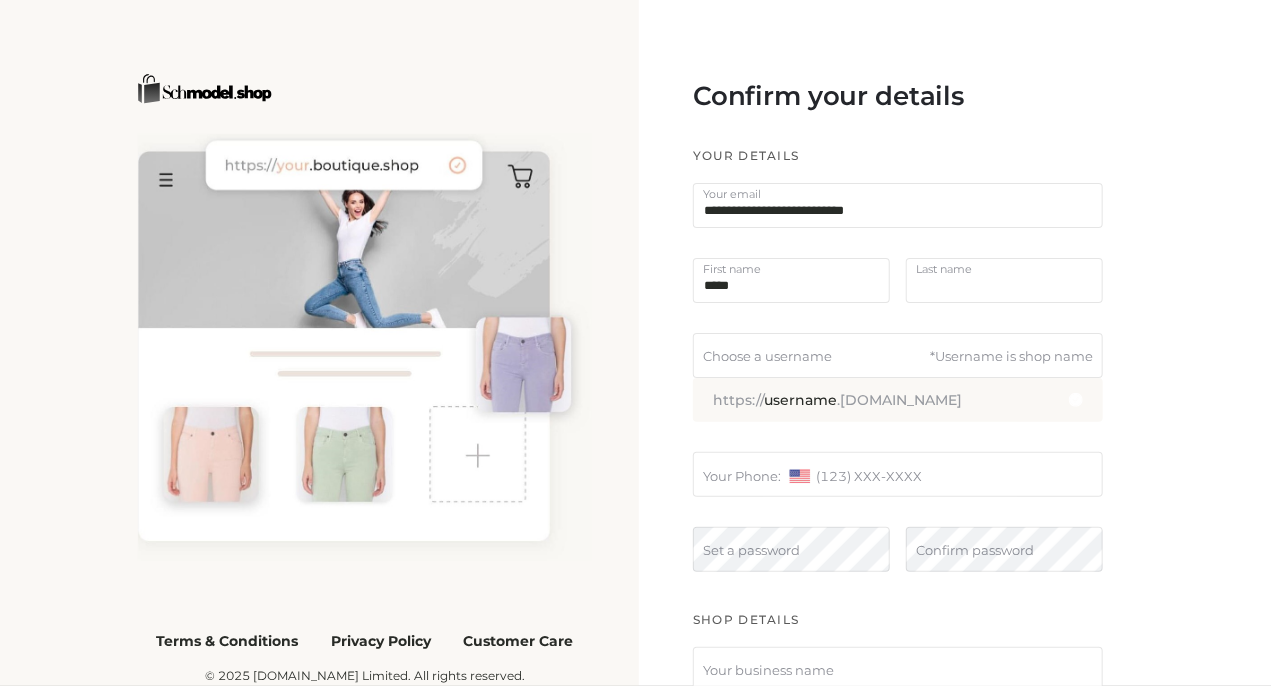 click at bounding box center (1004, 280) 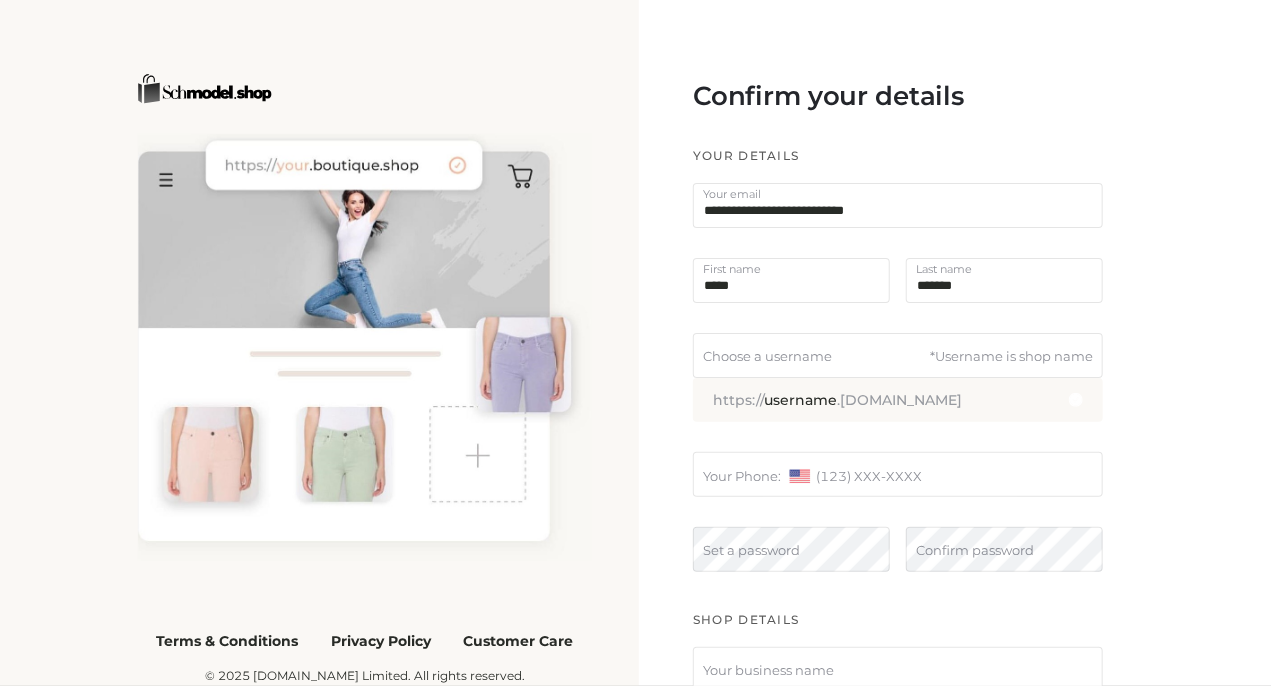 click on "*******" at bounding box center (1004, 280) 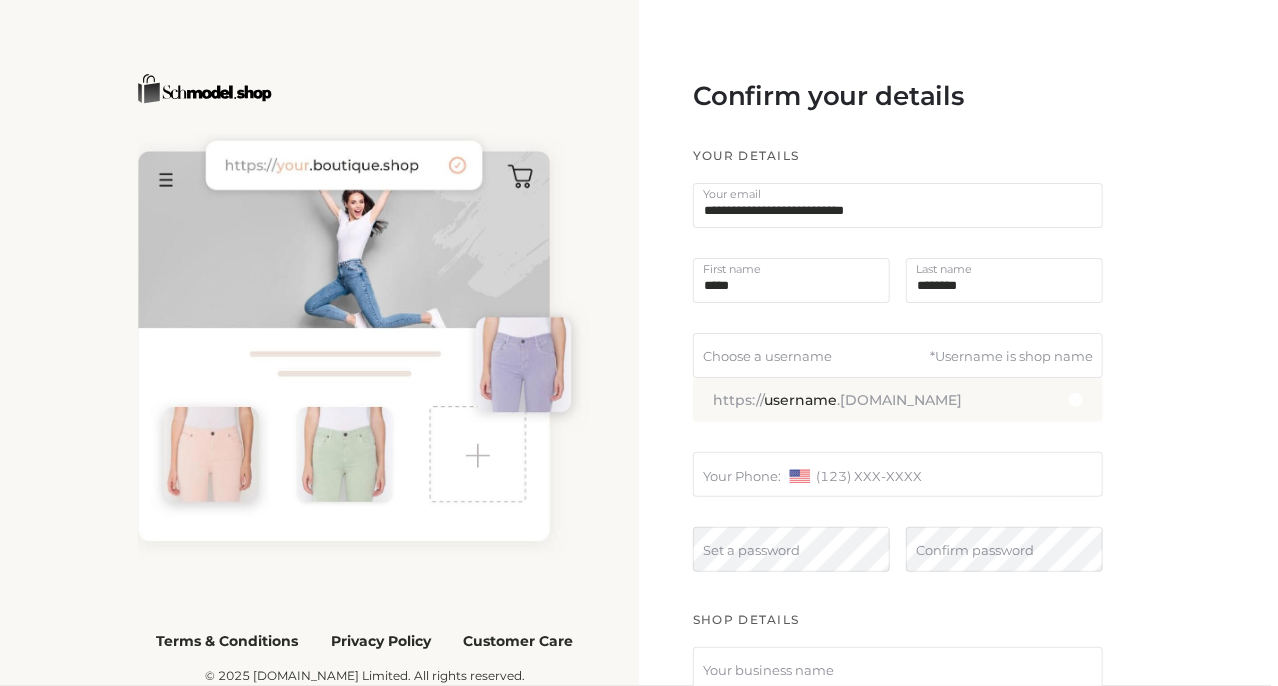 click on "********" at bounding box center (1004, 280) 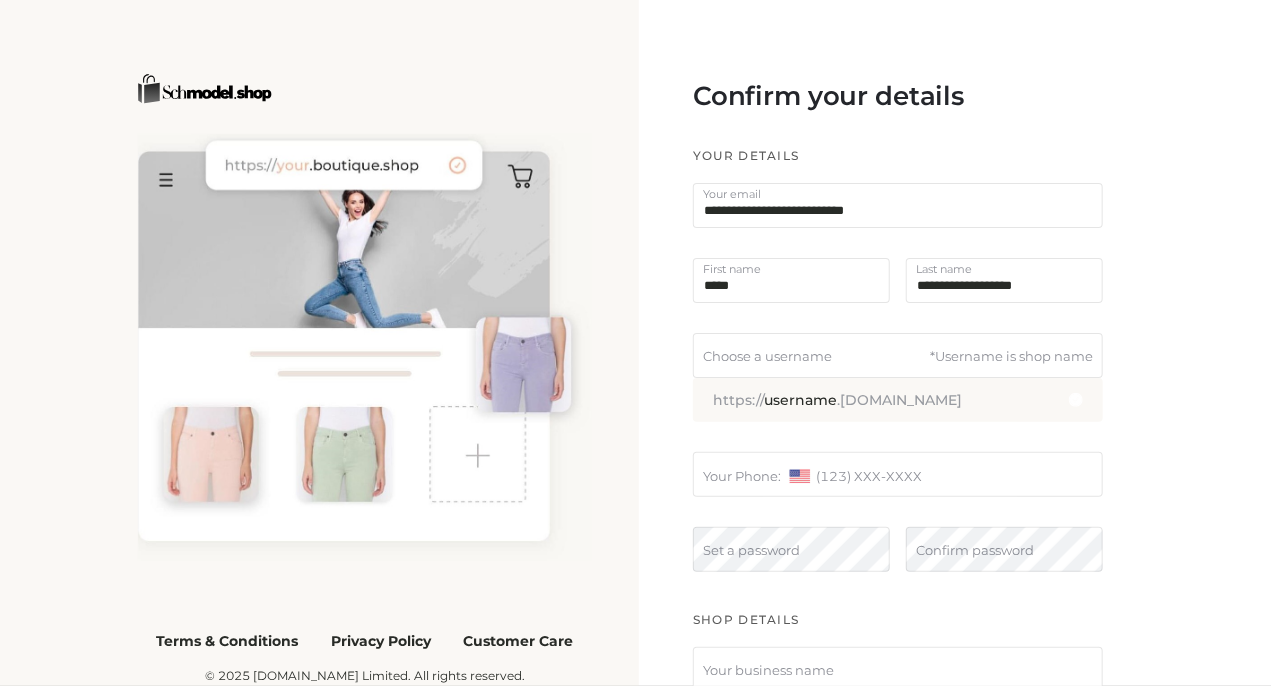 type on "**********" 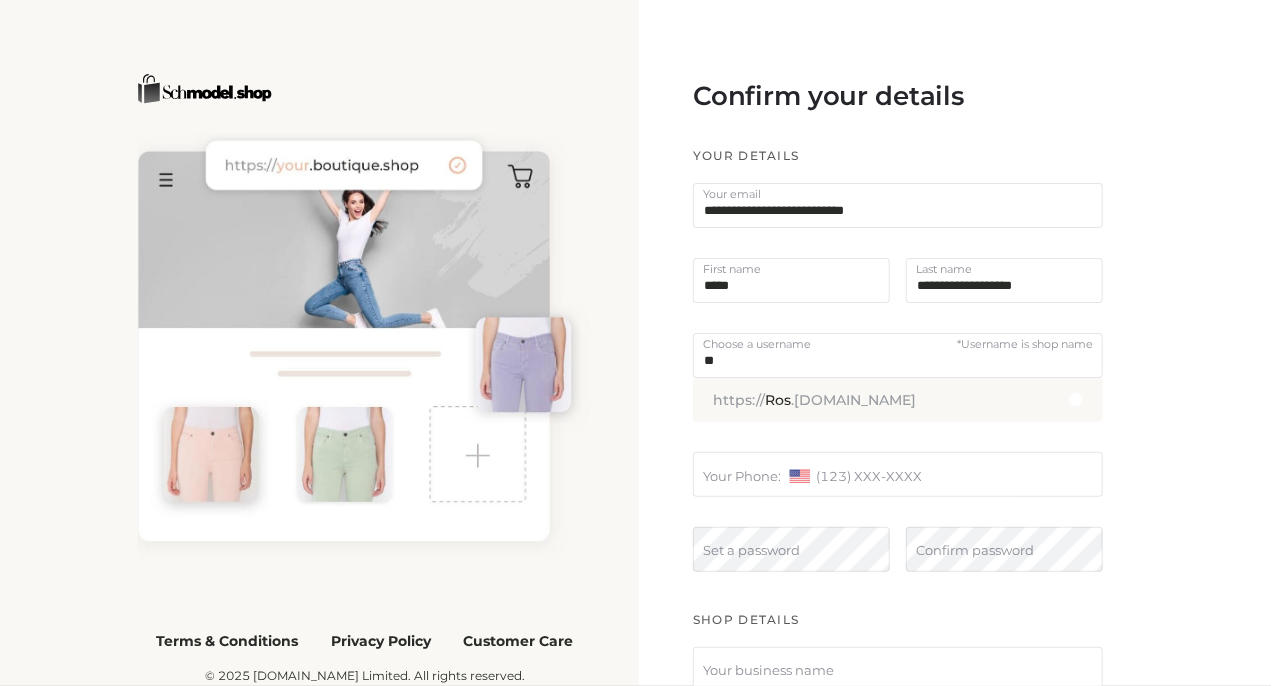 type on "*" 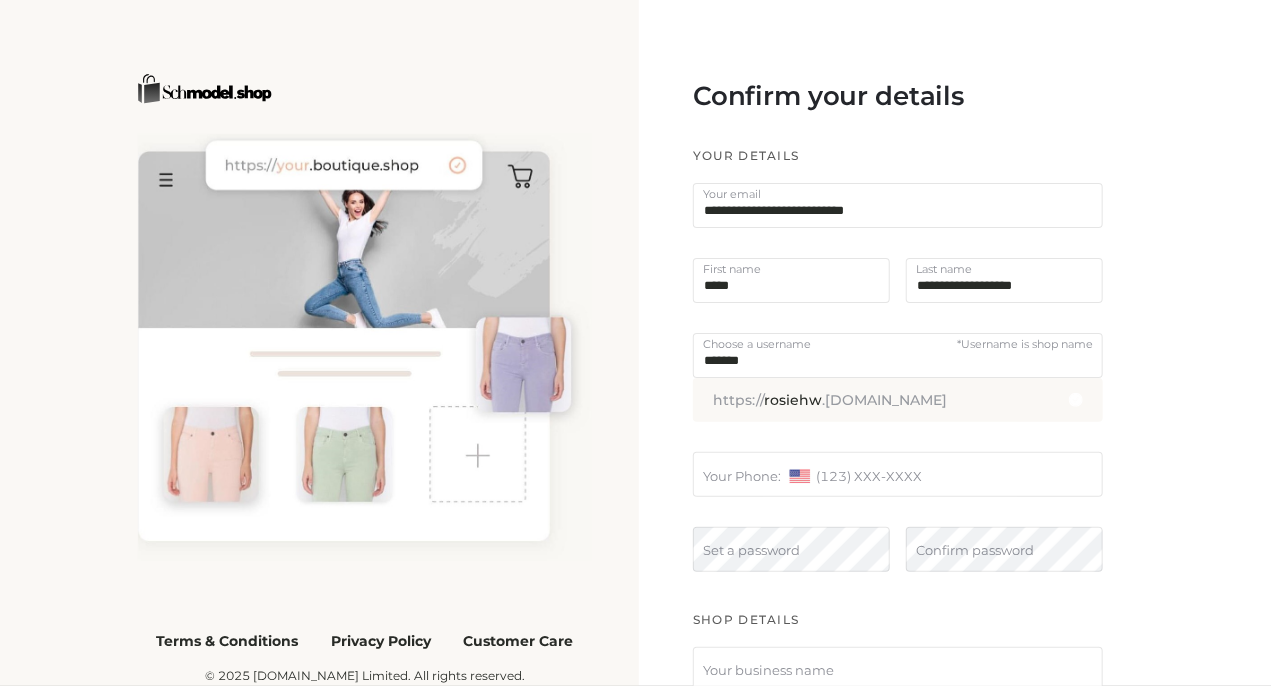 type on "*******" 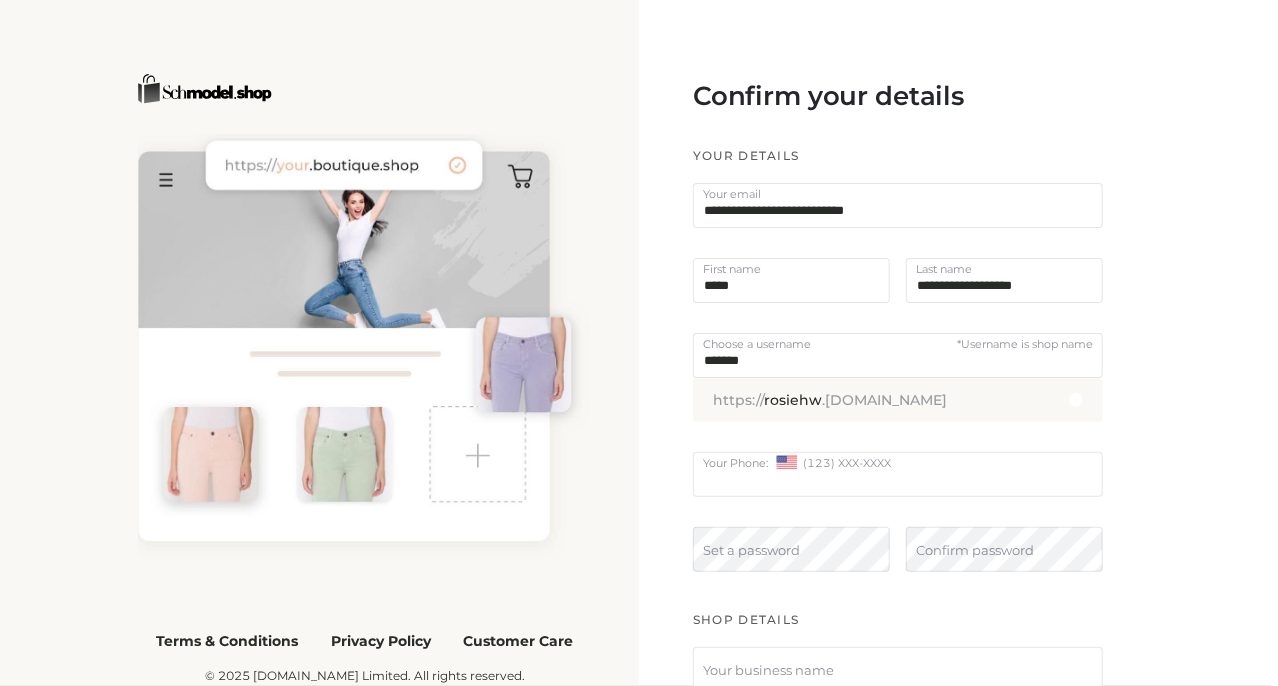 click at bounding box center [898, 474] 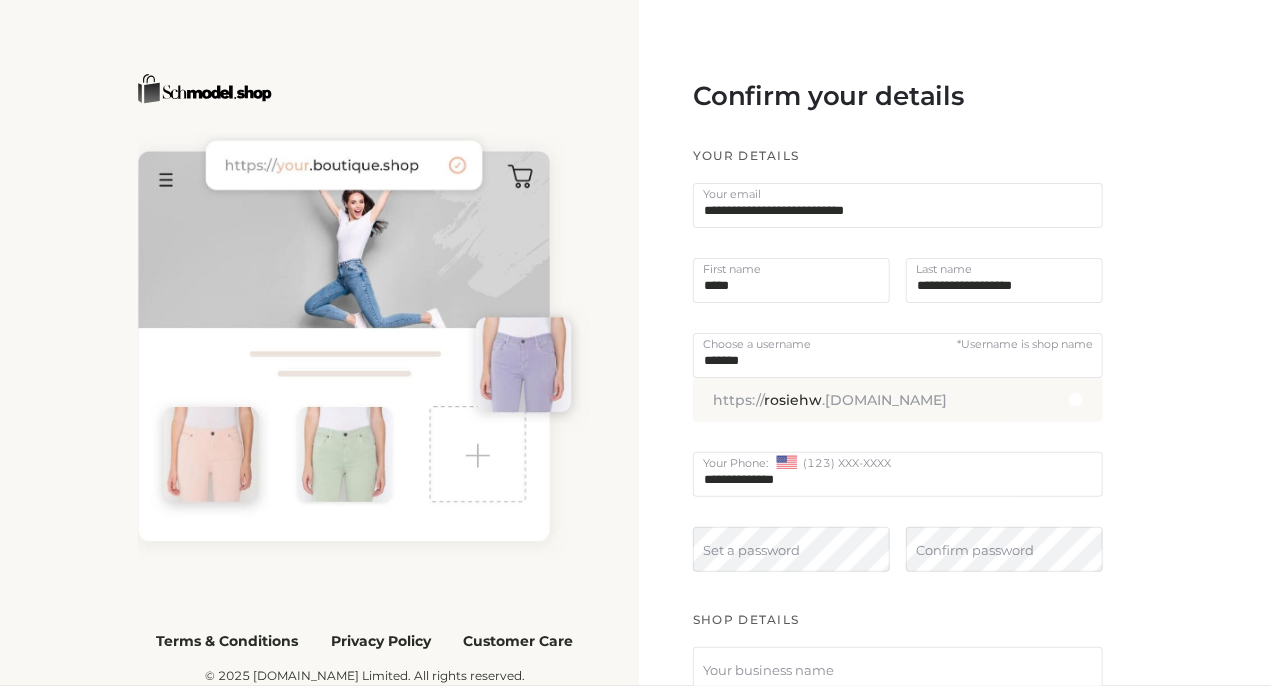 scroll, scrollTop: 100, scrollLeft: 0, axis: vertical 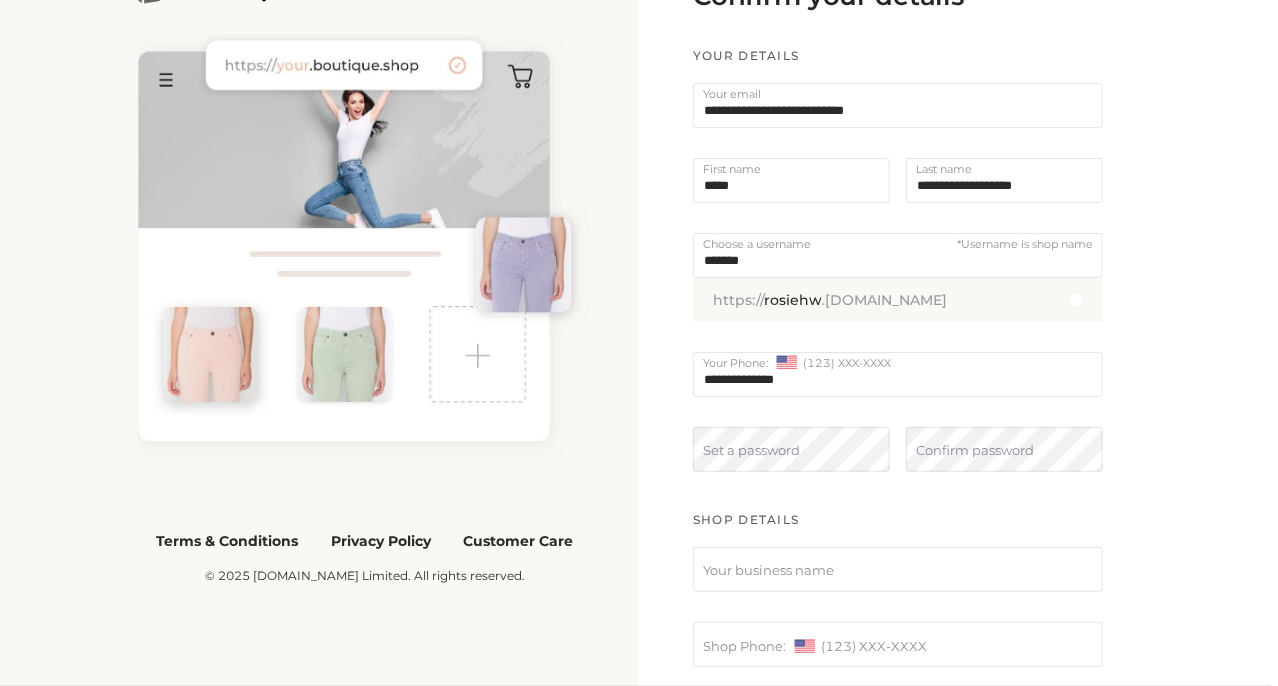 type on "**********" 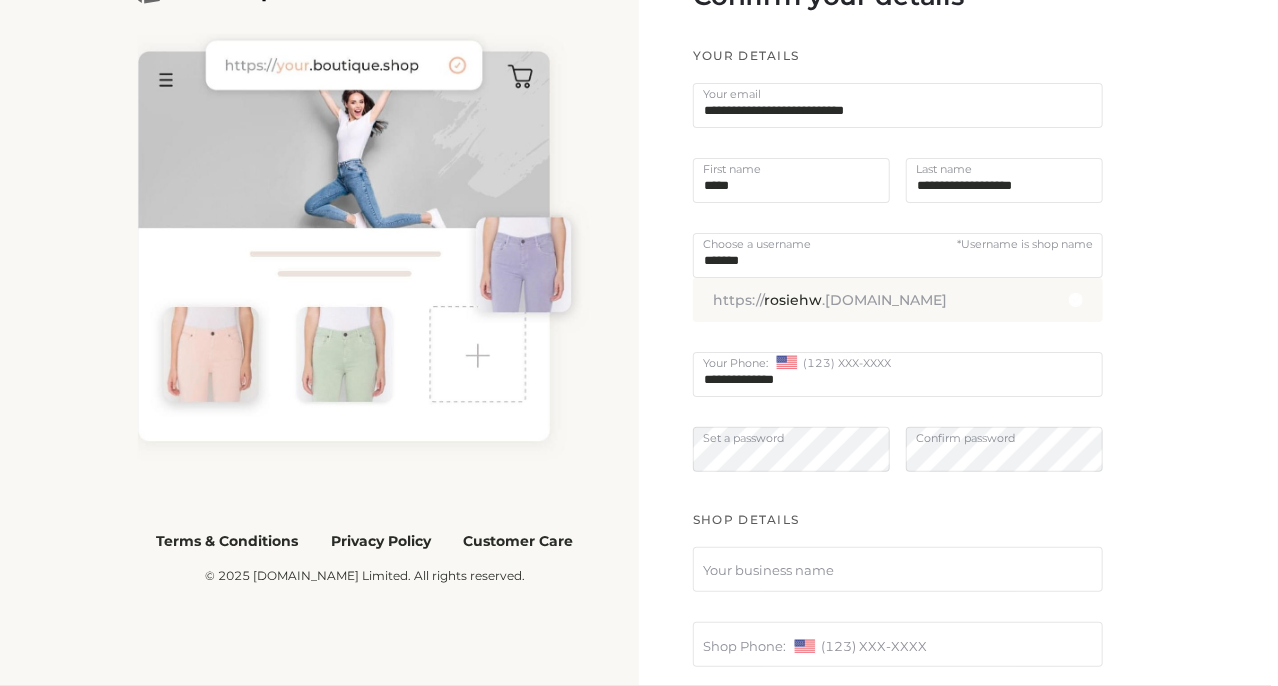 scroll, scrollTop: 500, scrollLeft: 0, axis: vertical 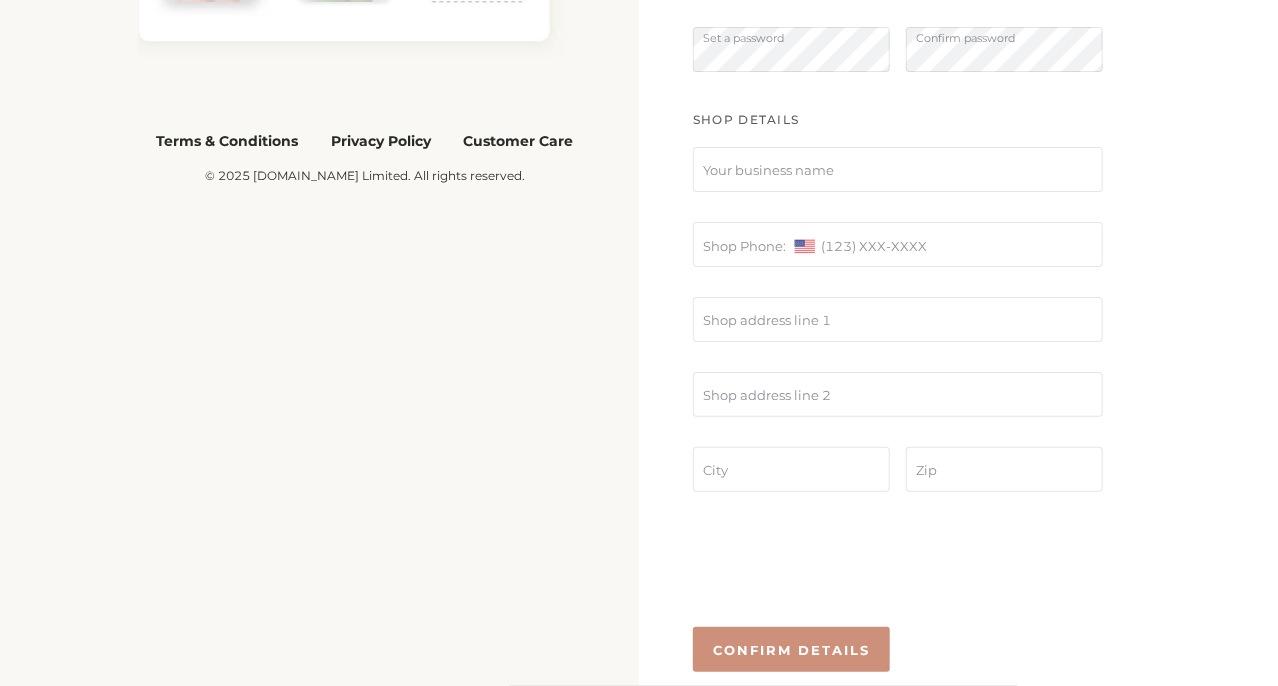 click at bounding box center (898, 169) 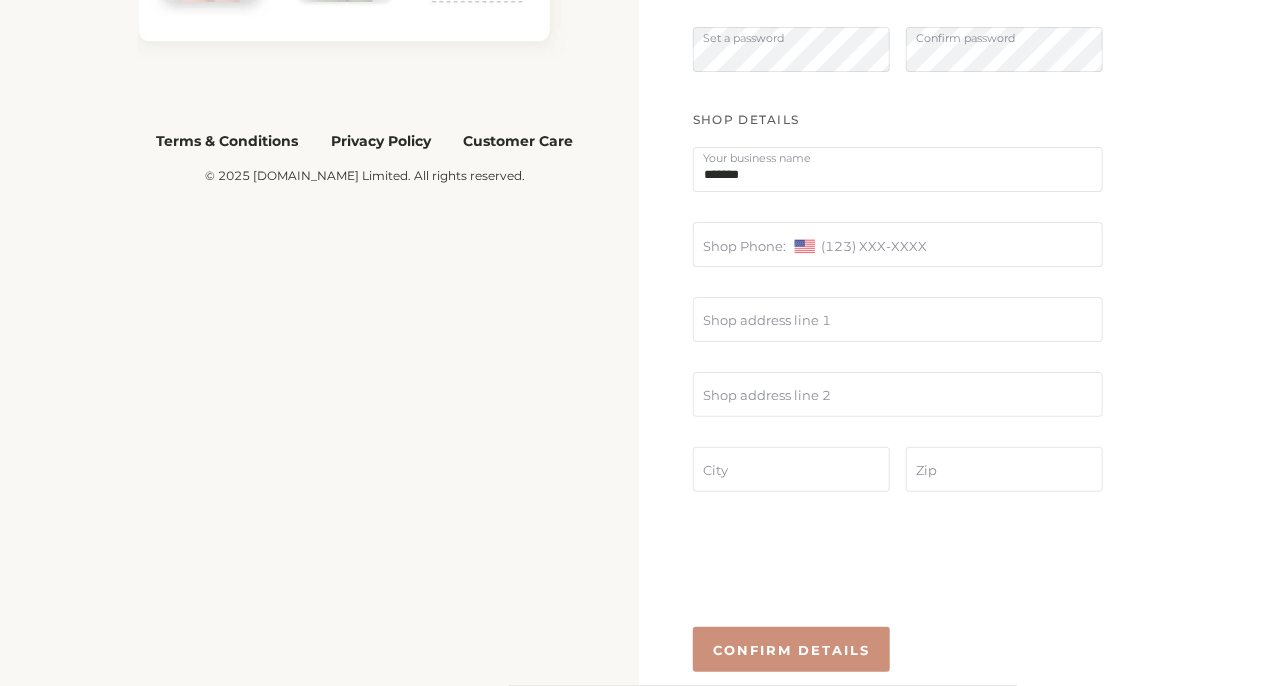 type on "*******" 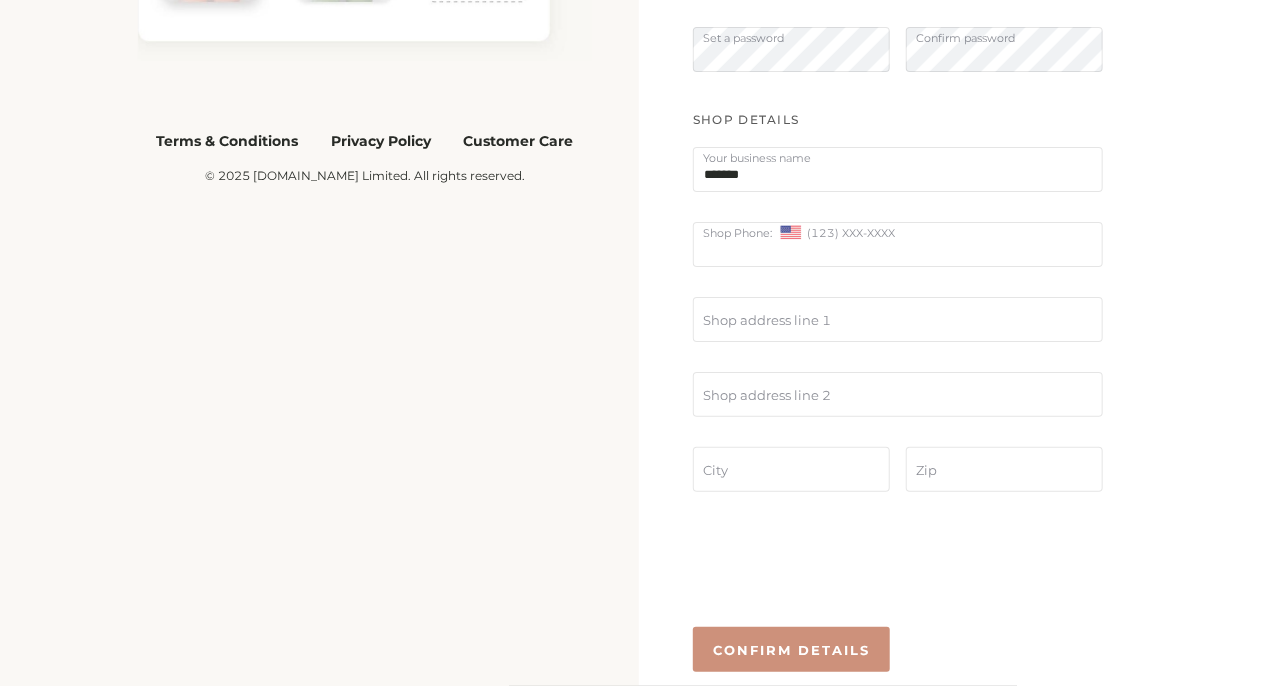 click at bounding box center [898, 244] 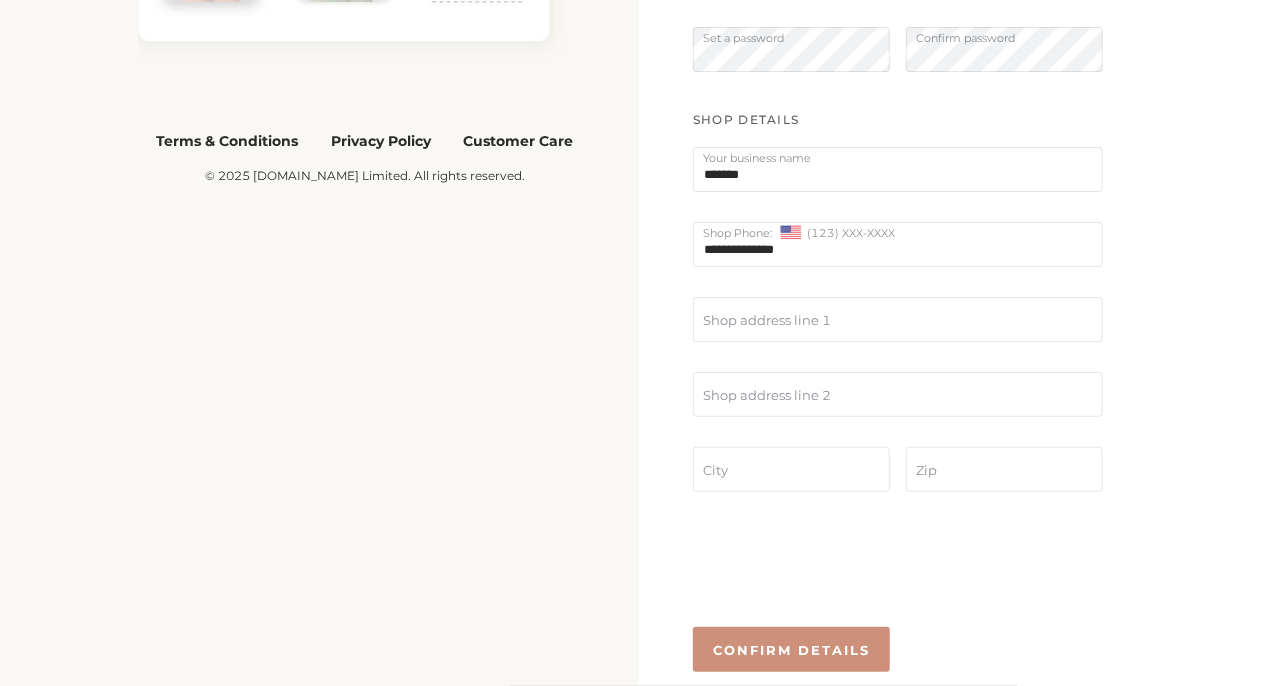 type on "**********" 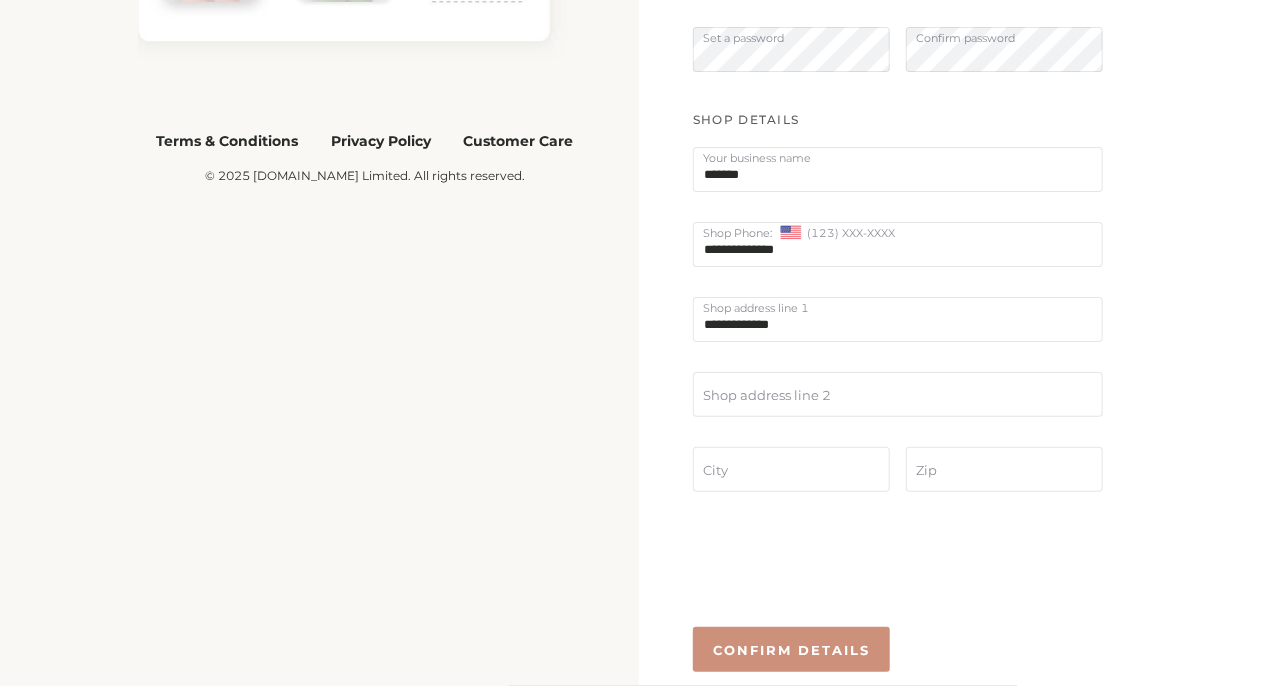 type on "**********" 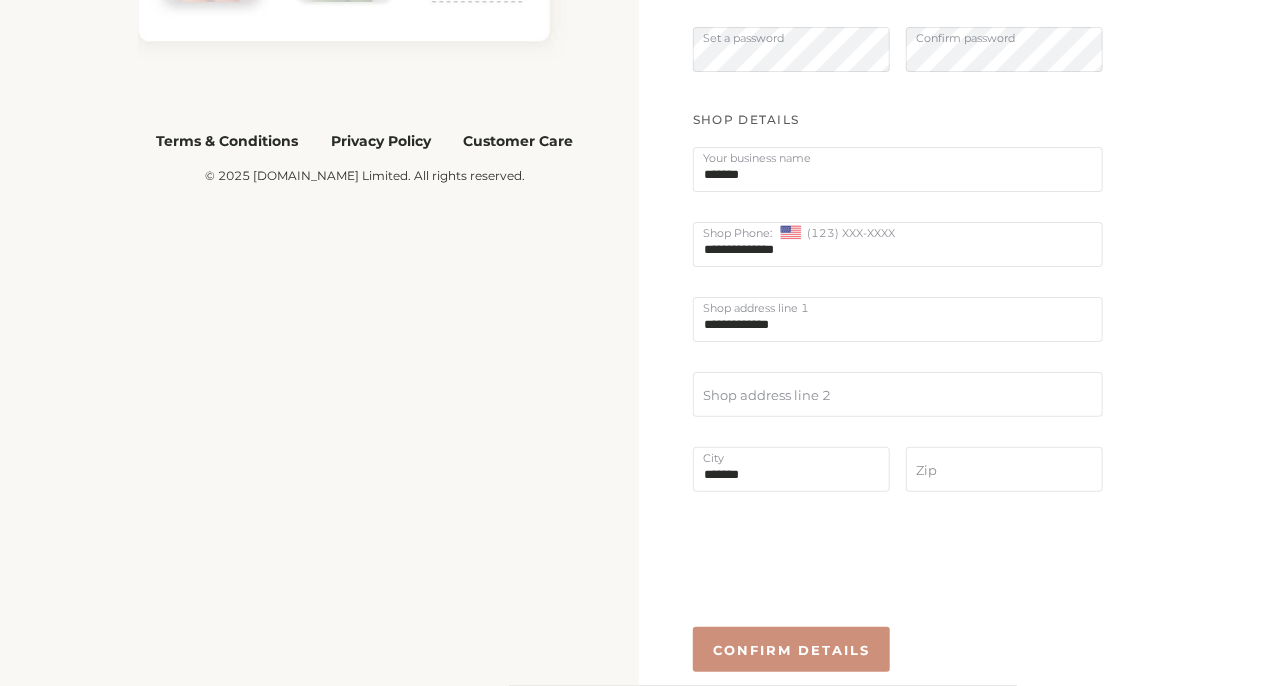 type on "*******" 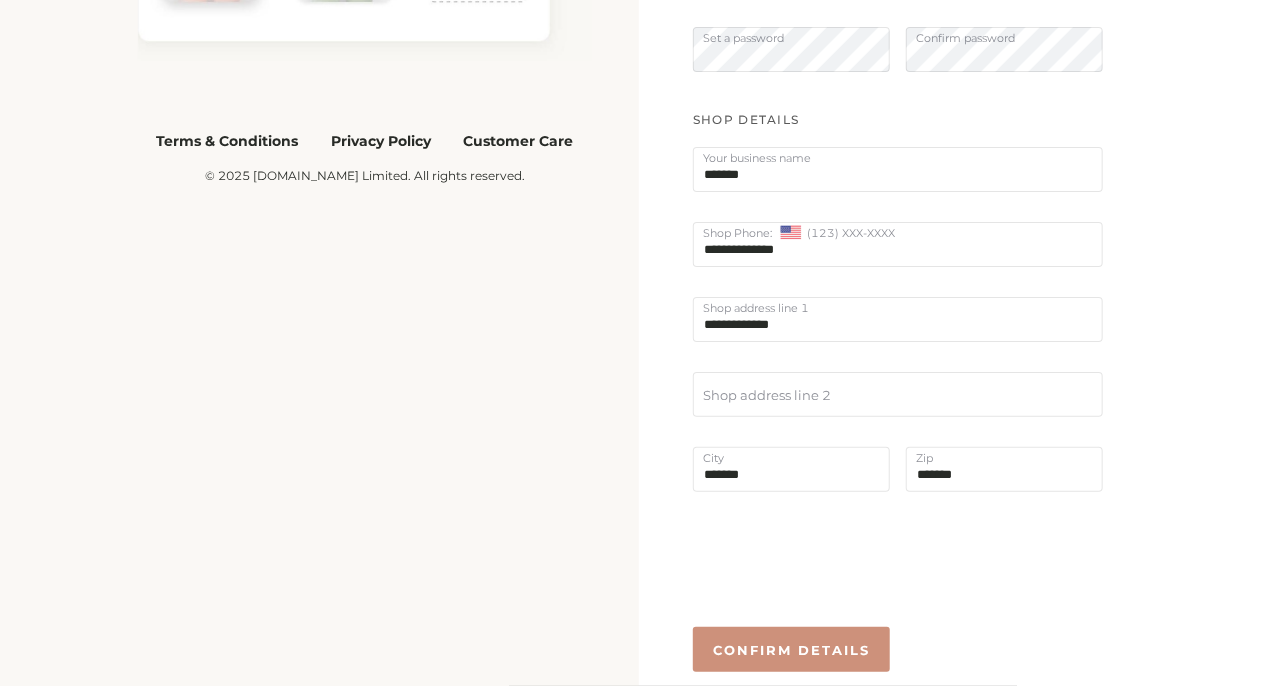 scroll, scrollTop: 560, scrollLeft: 0, axis: vertical 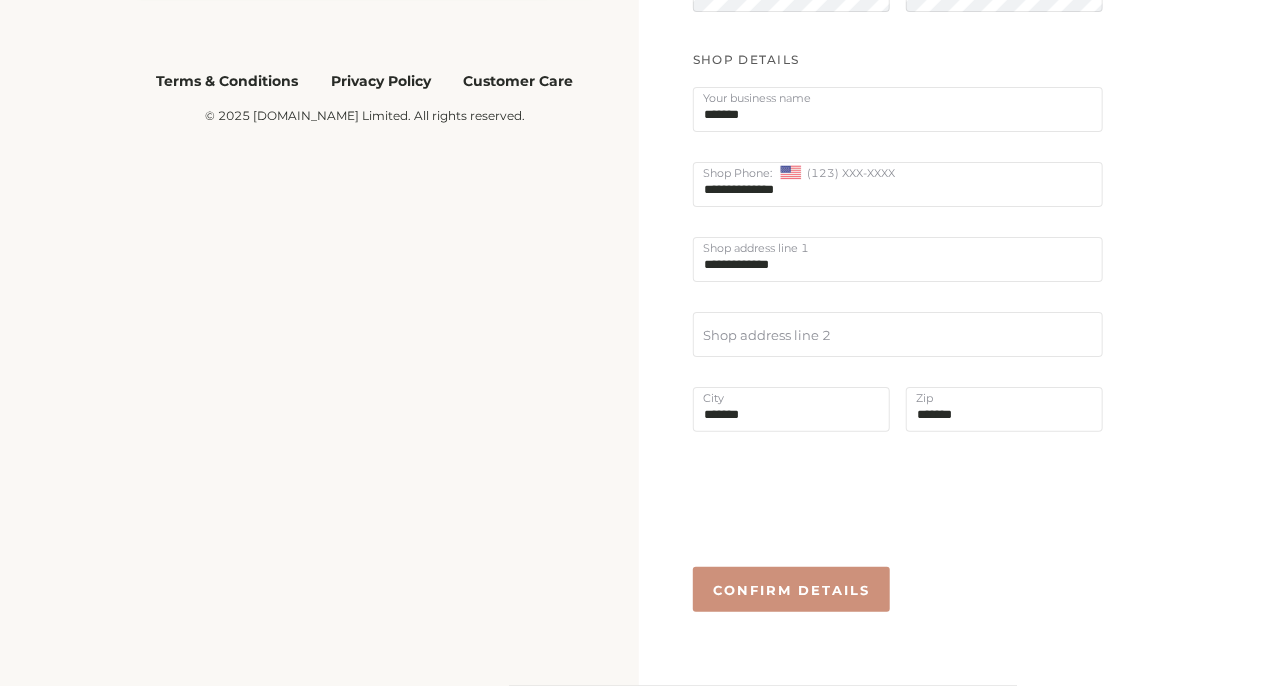 type on "*******" 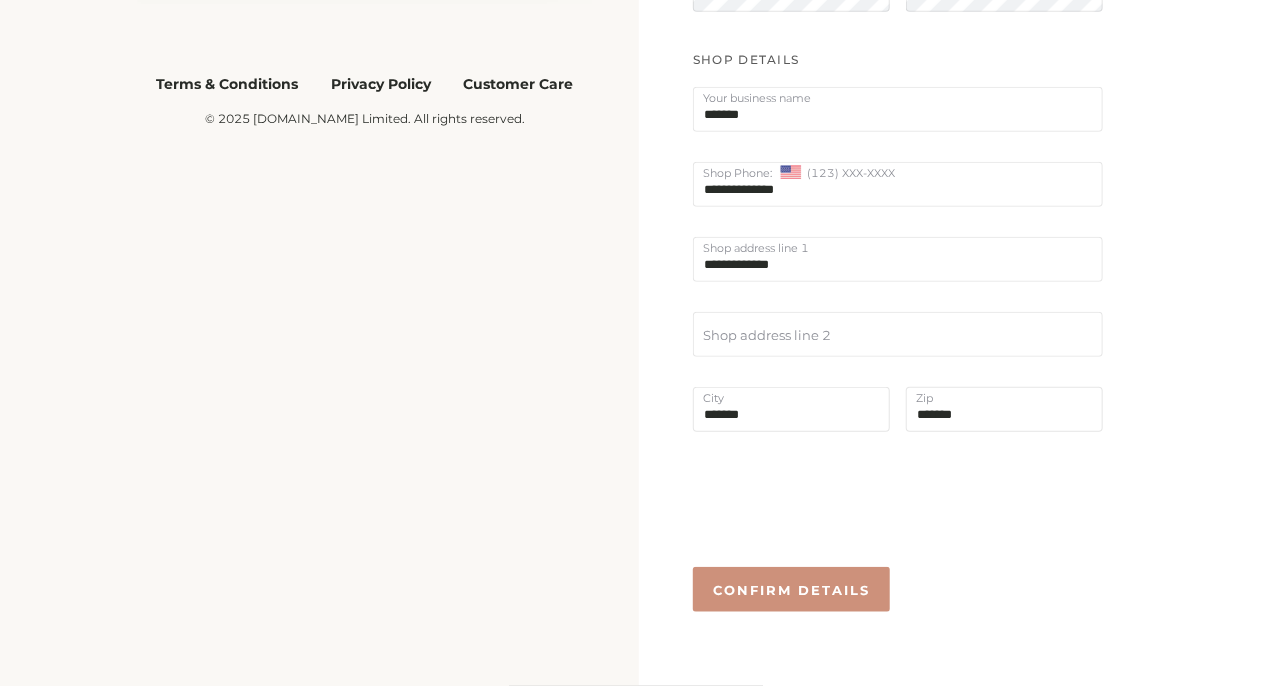 scroll, scrollTop: 0, scrollLeft: 0, axis: both 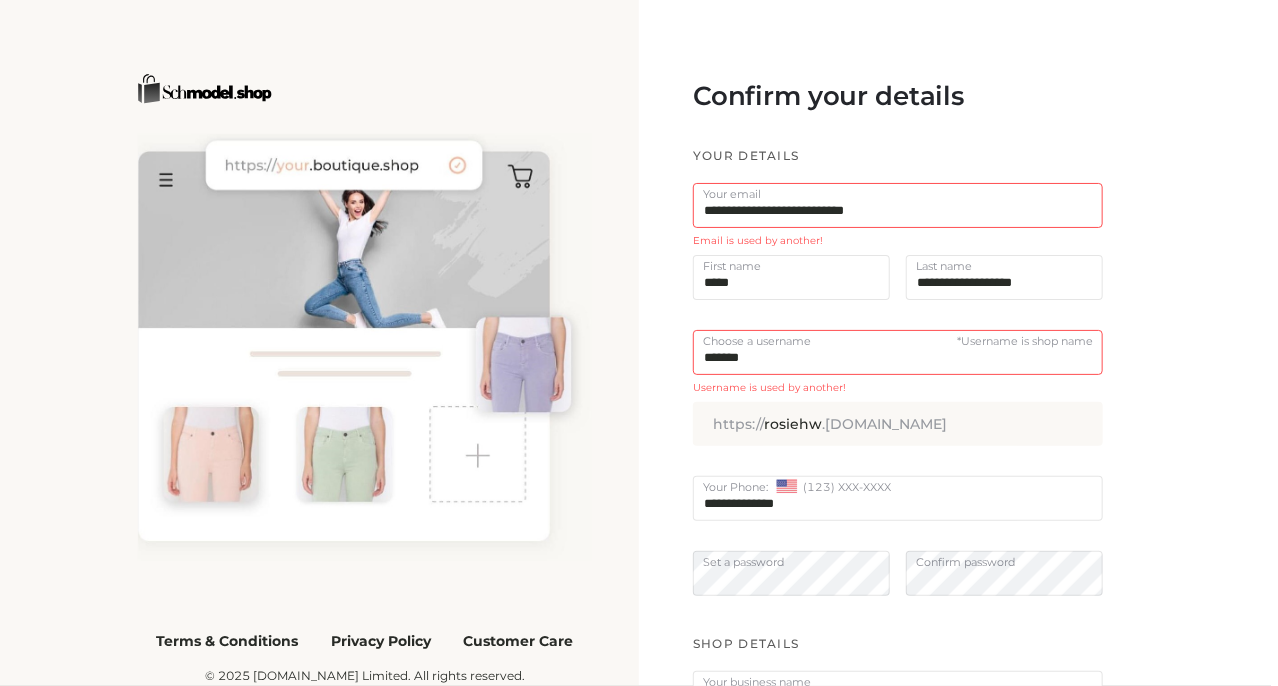drag, startPoint x: 797, startPoint y: 211, endPoint x: 751, endPoint y: 211, distance: 46 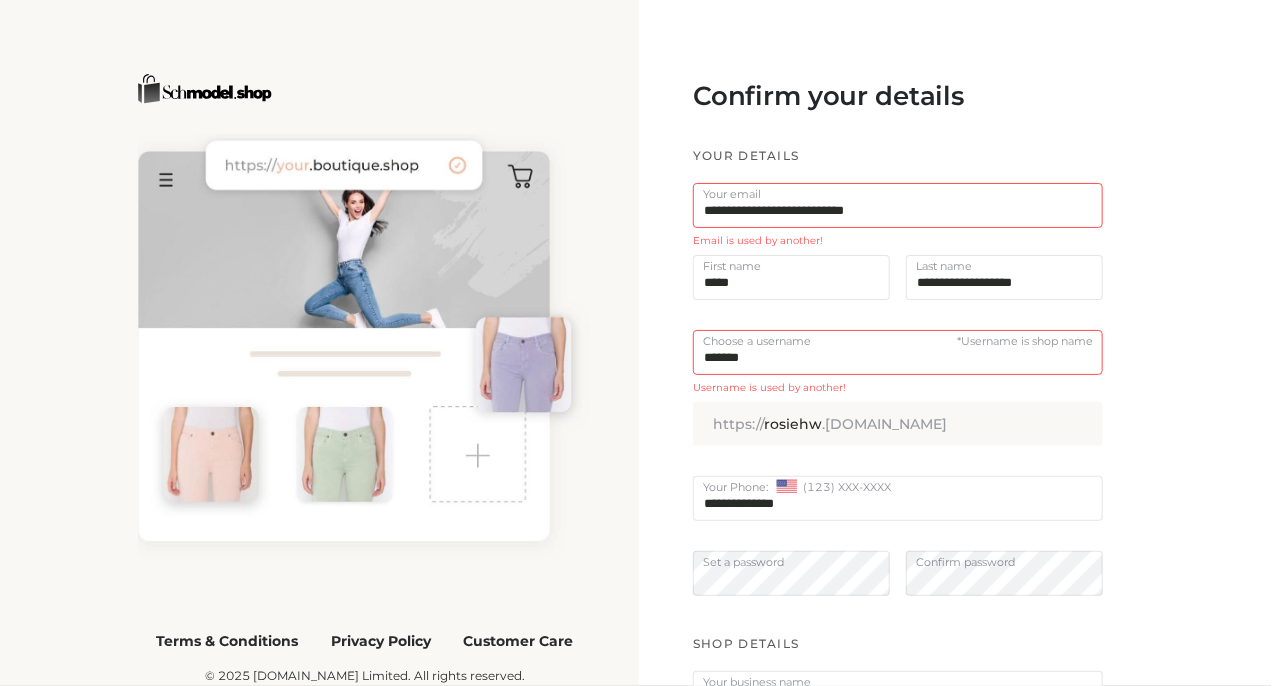 click on "**********" at bounding box center [898, 205] 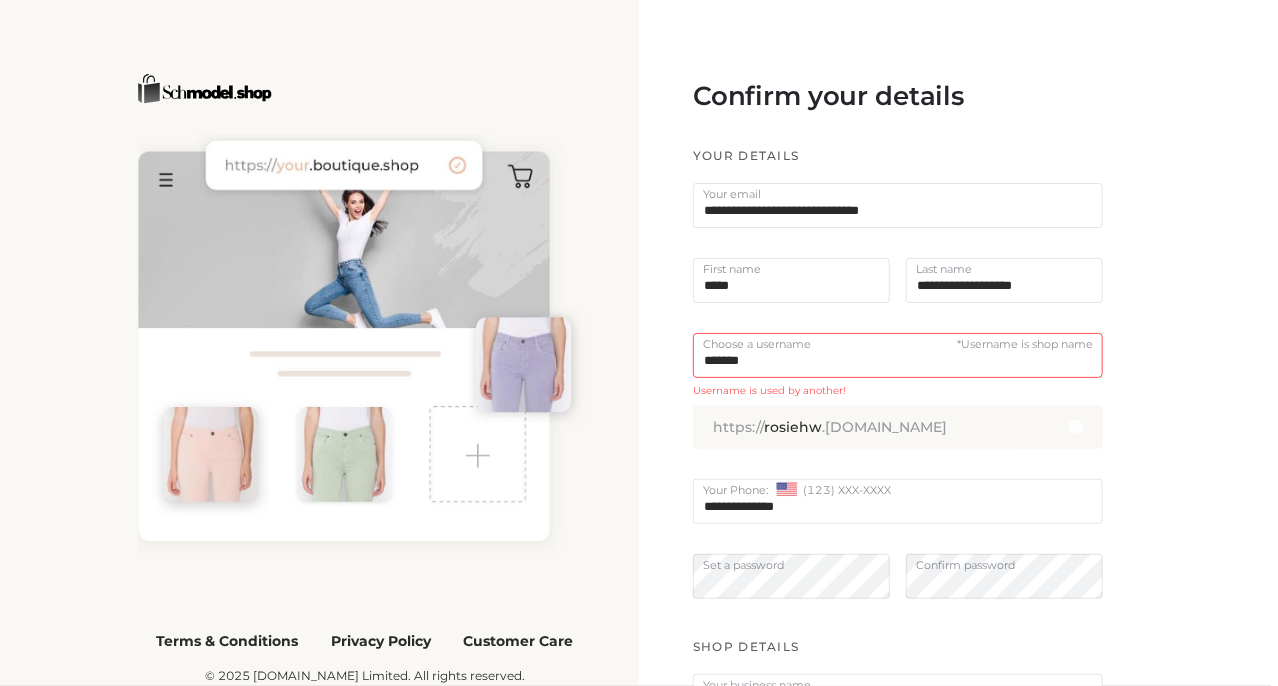 type on "**********" 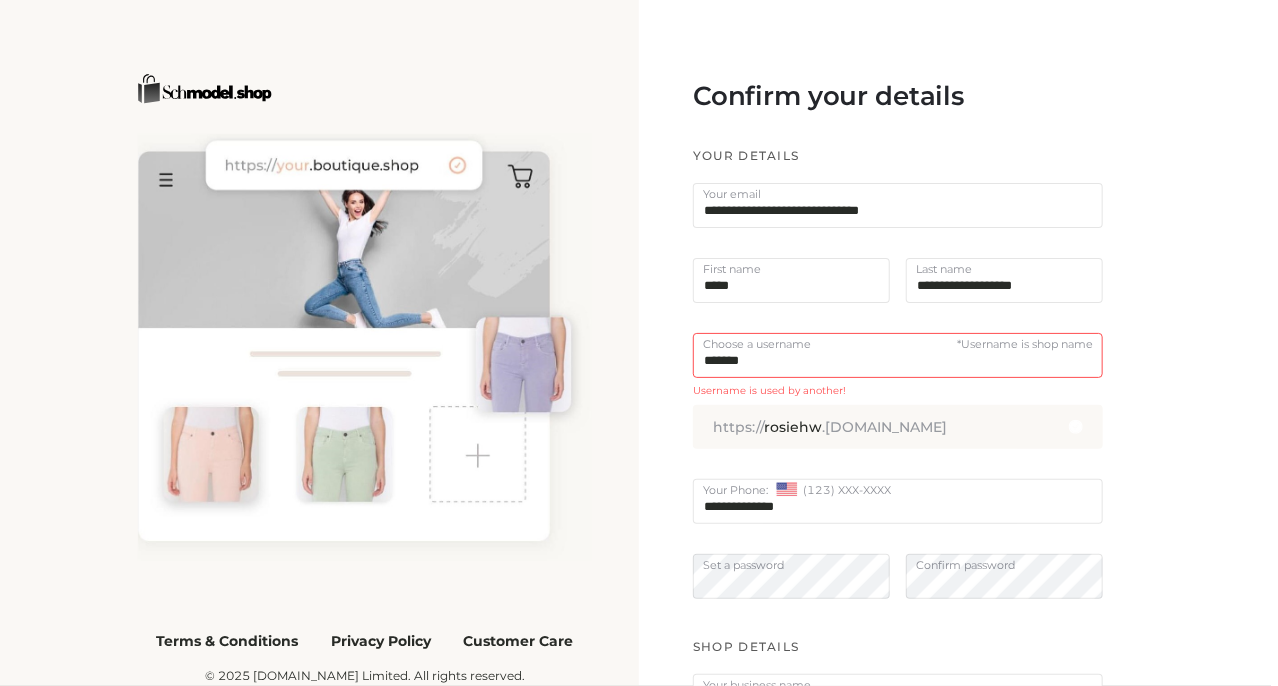 type on "*****" 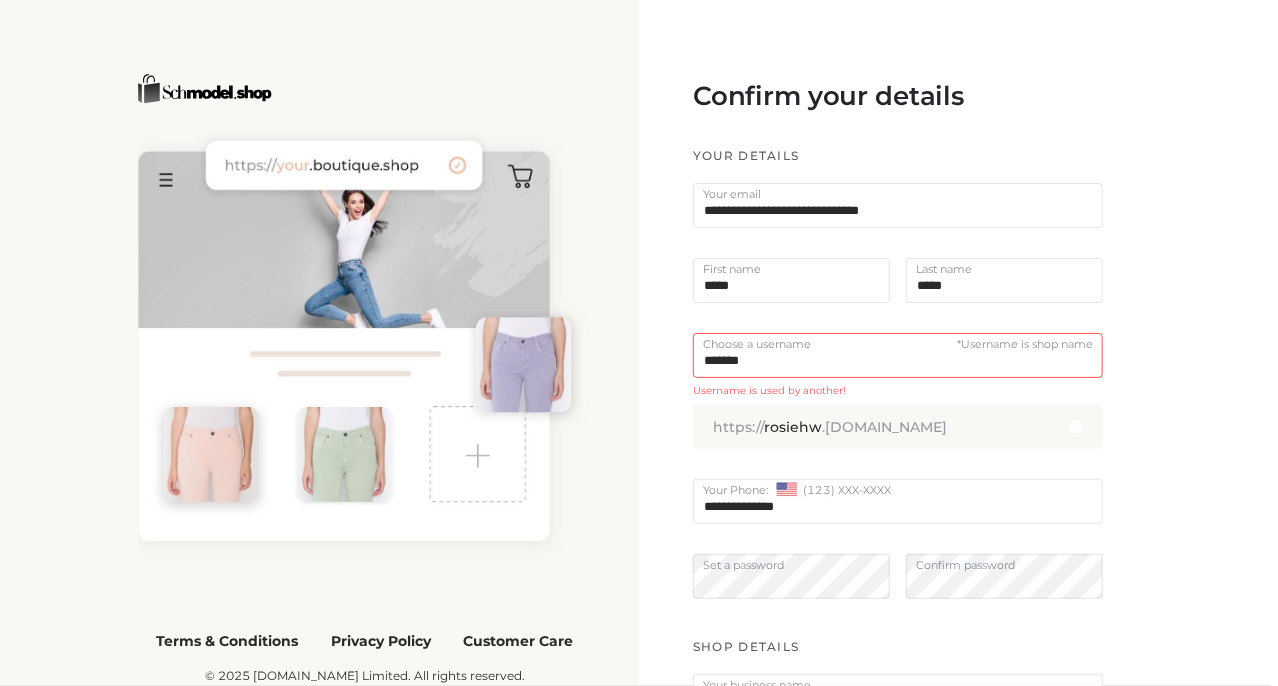 type on "*****" 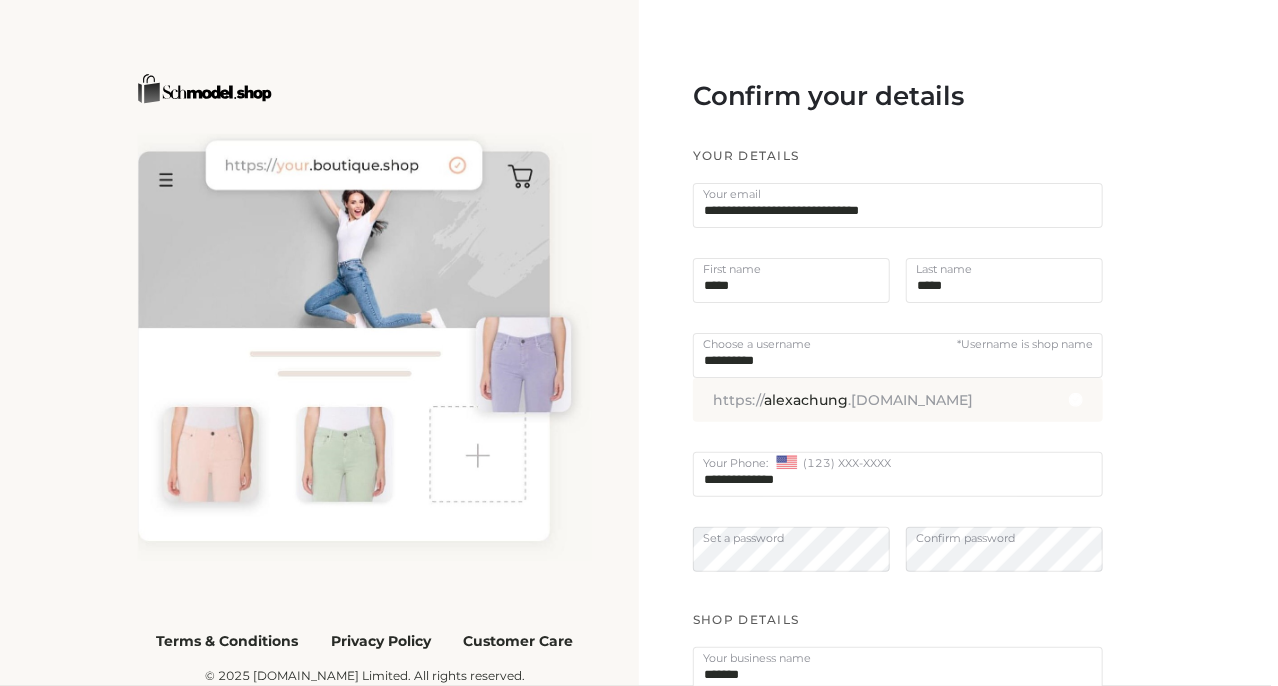type on "**********" 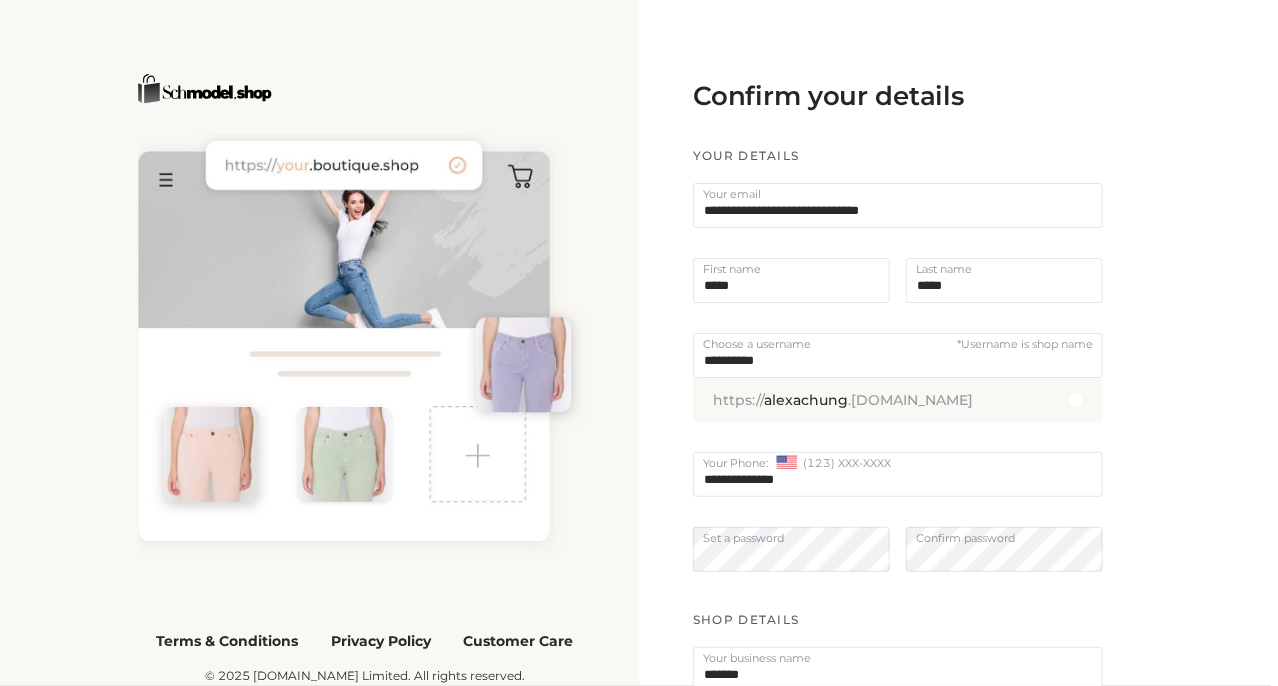 scroll, scrollTop: 200, scrollLeft: 0, axis: vertical 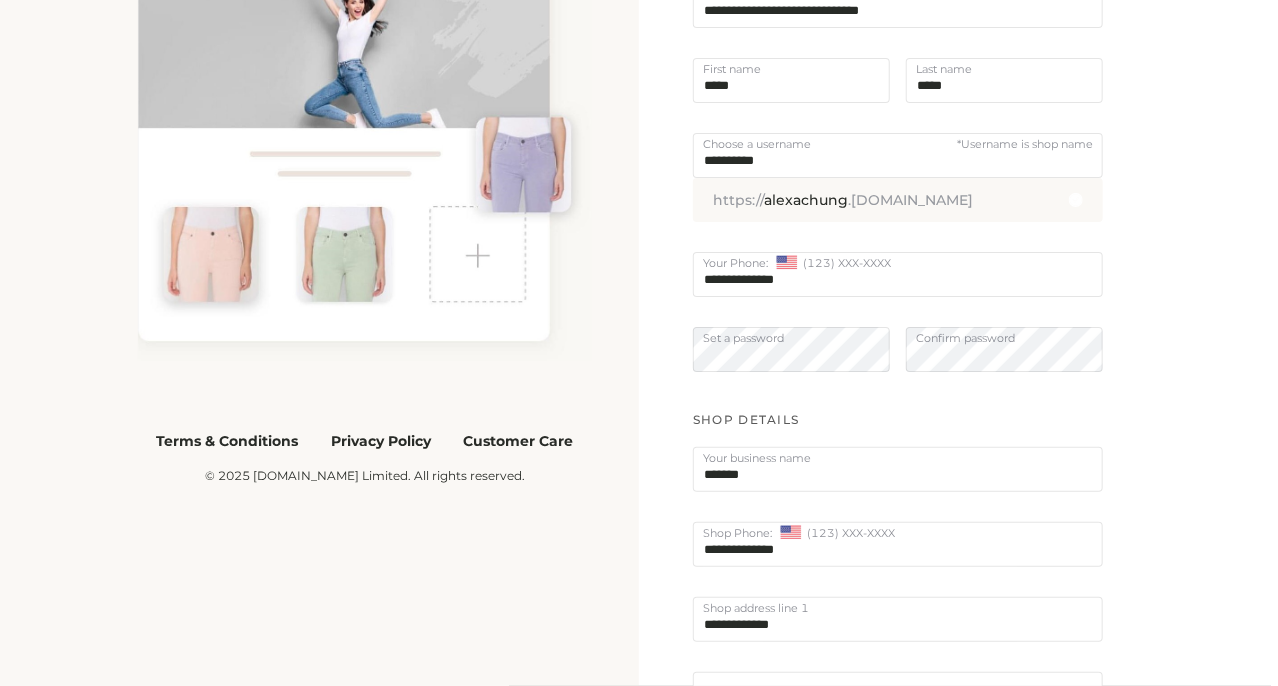 drag, startPoint x: 779, startPoint y: 486, endPoint x: 617, endPoint y: 479, distance: 162.15117 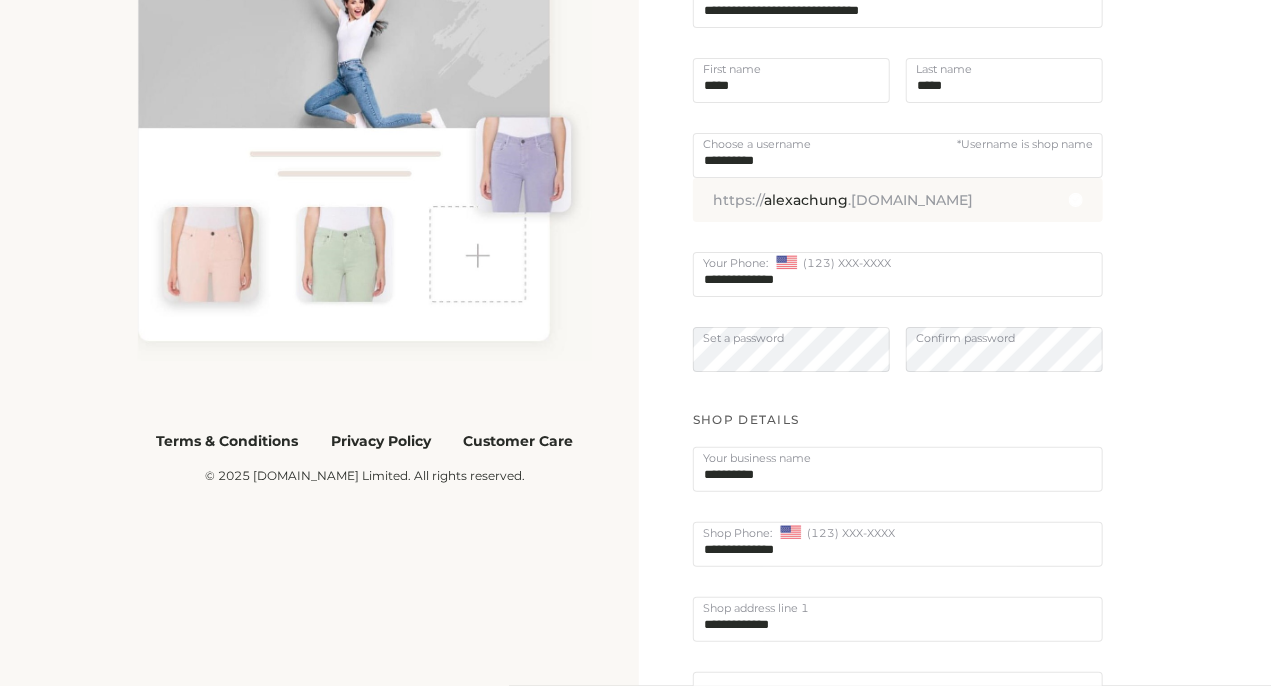 scroll, scrollTop: 560, scrollLeft: 0, axis: vertical 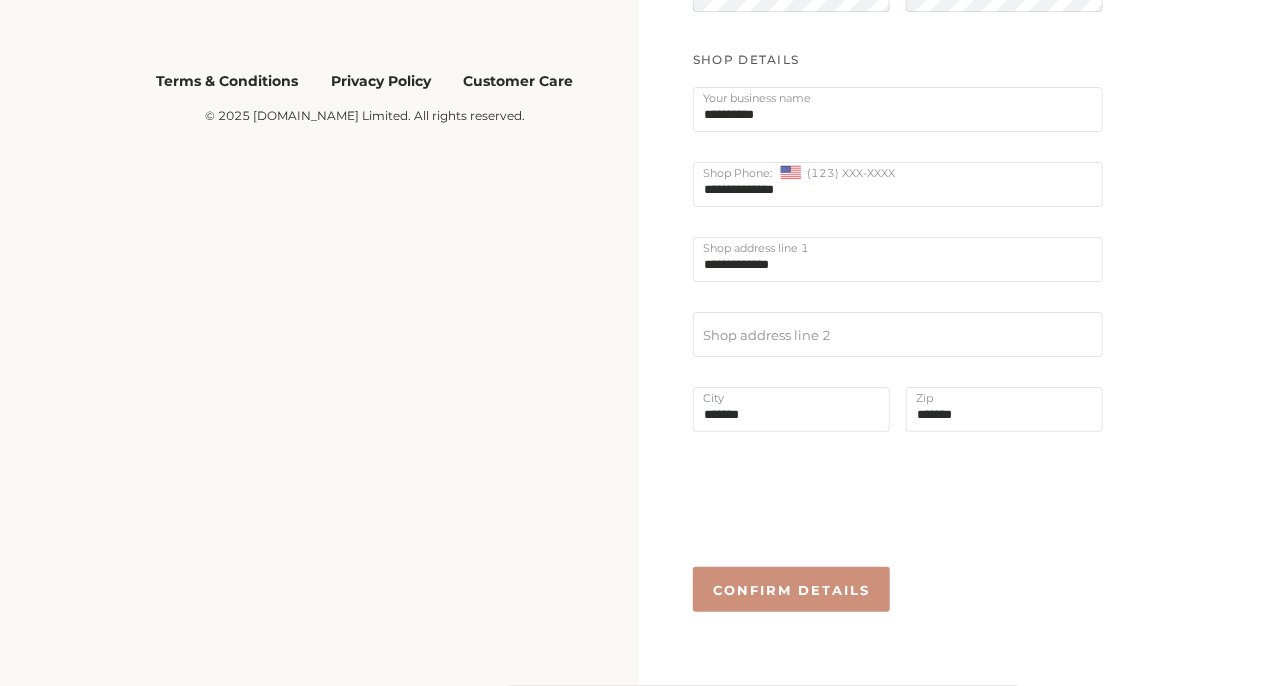 type on "**********" 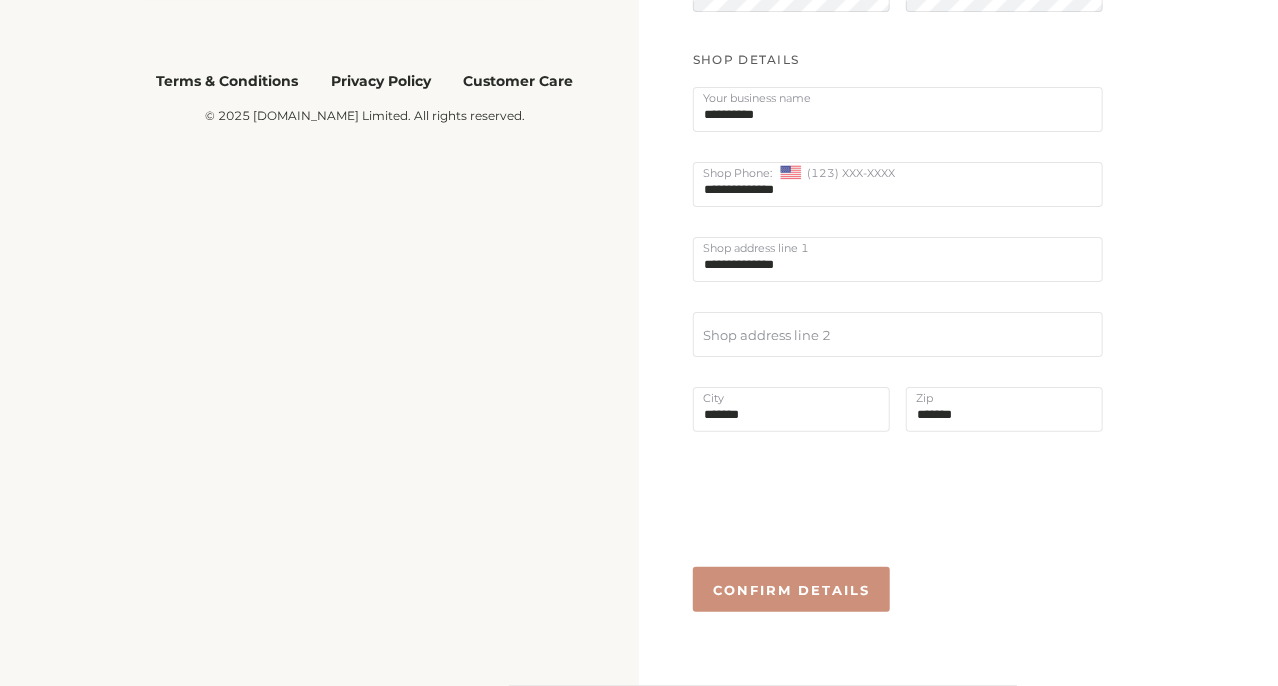 type on "**********" 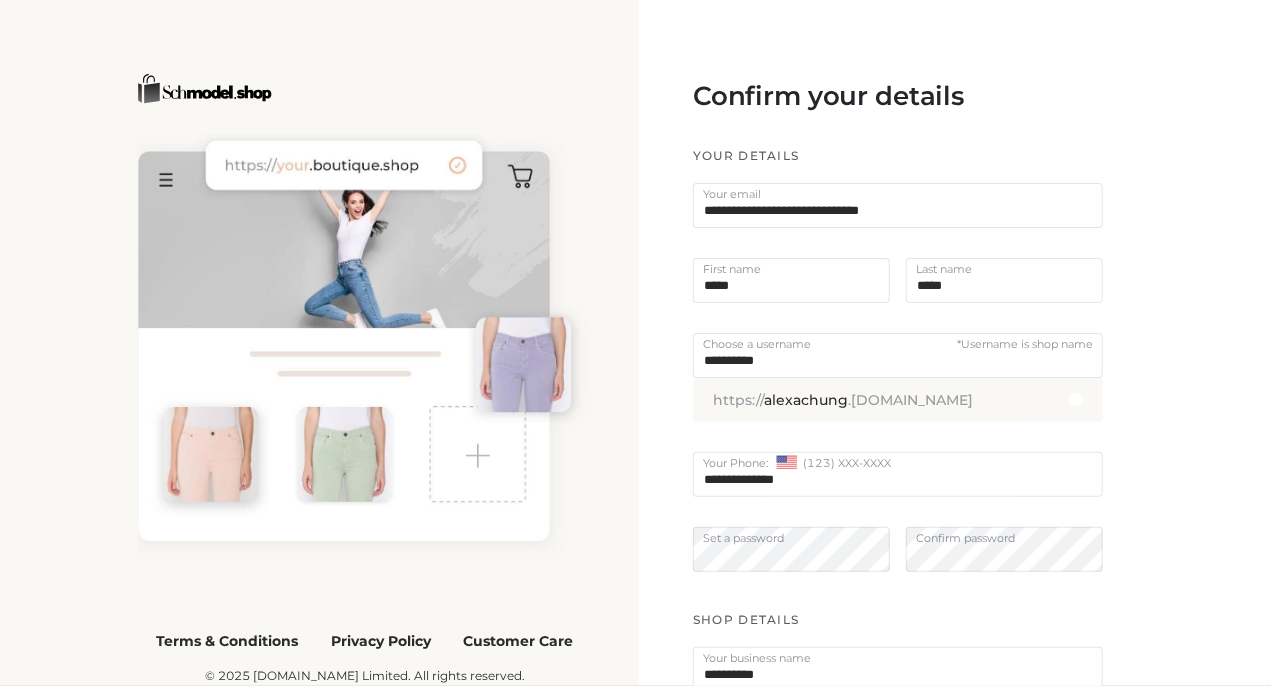 click on "Set a password" at bounding box center (791, 564) 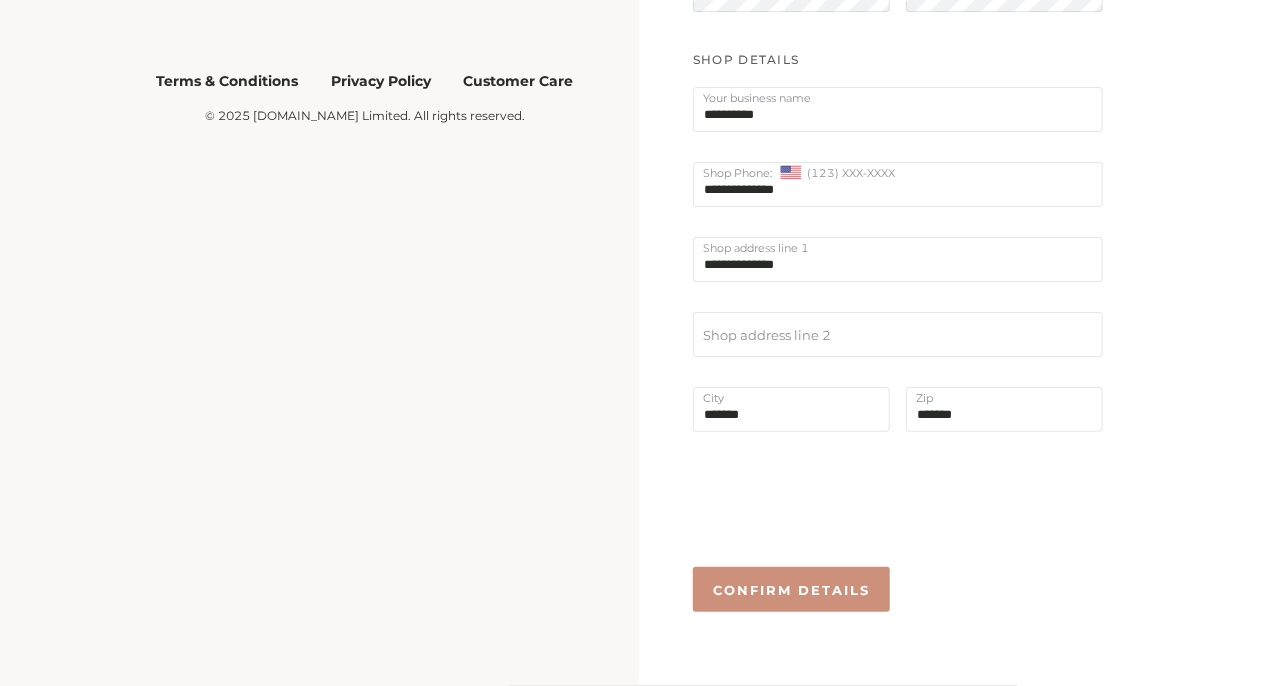 click on "Confirm Details" at bounding box center (791, 590) 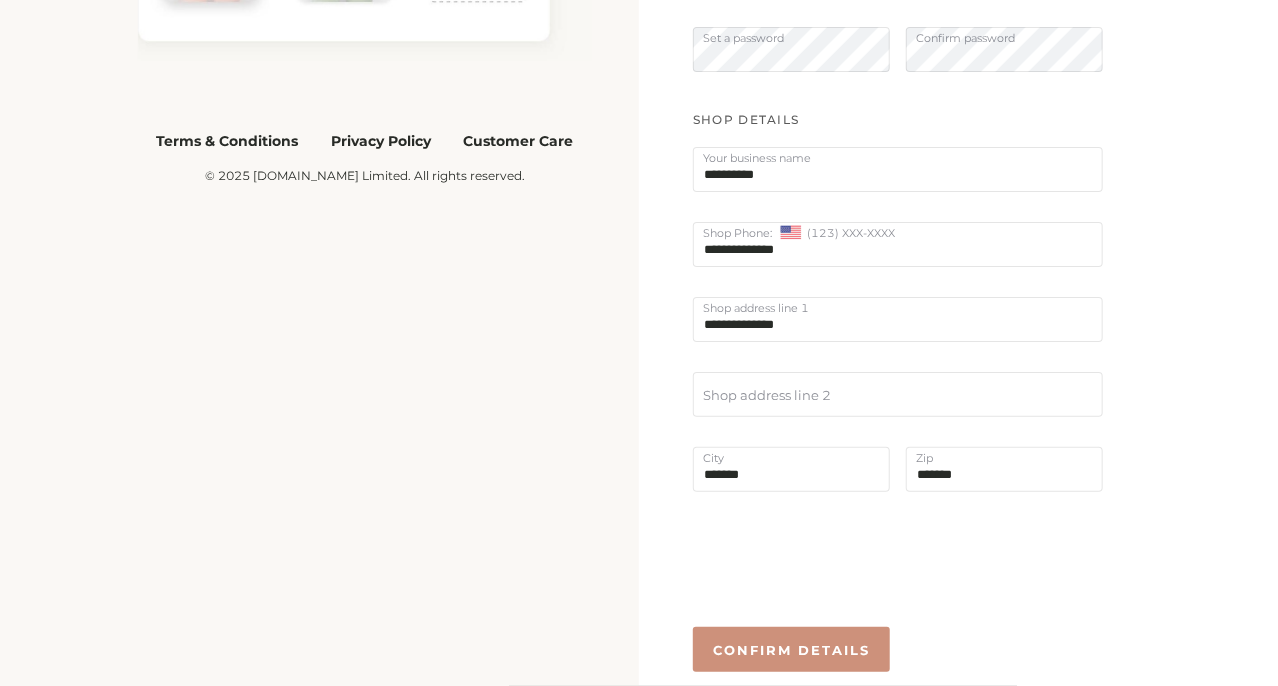 scroll, scrollTop: 560, scrollLeft: 0, axis: vertical 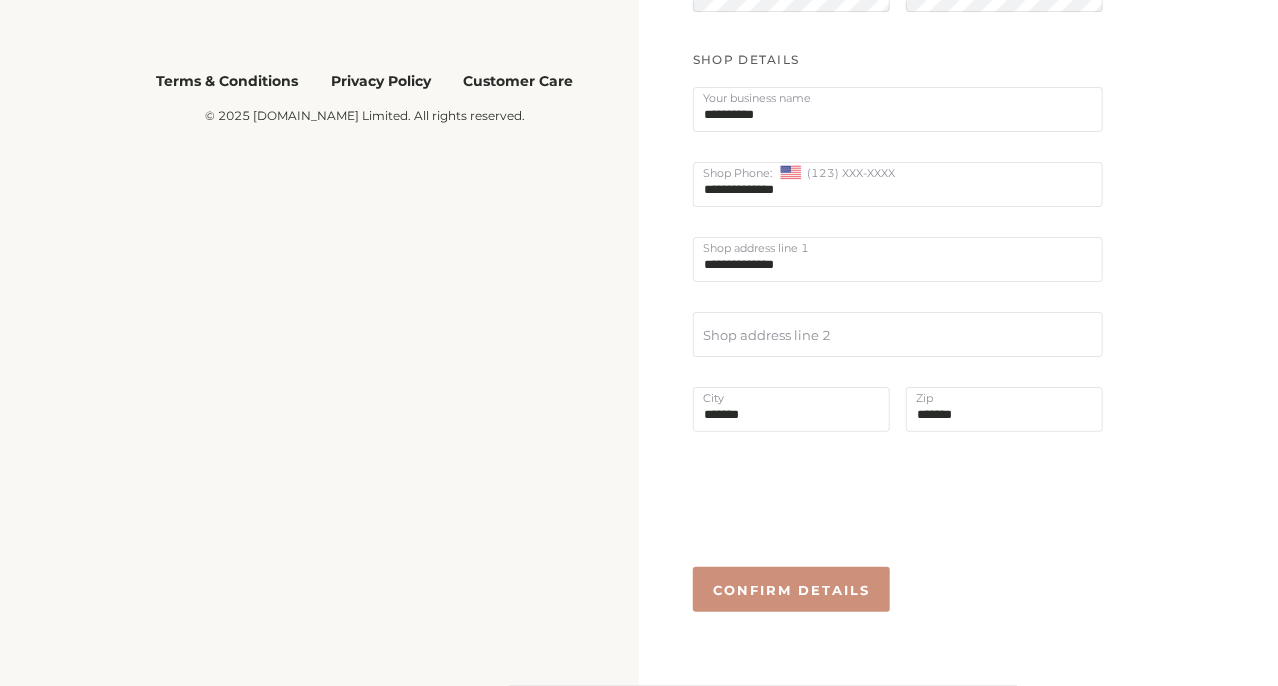 click on "Confirm Details" at bounding box center (791, 590) 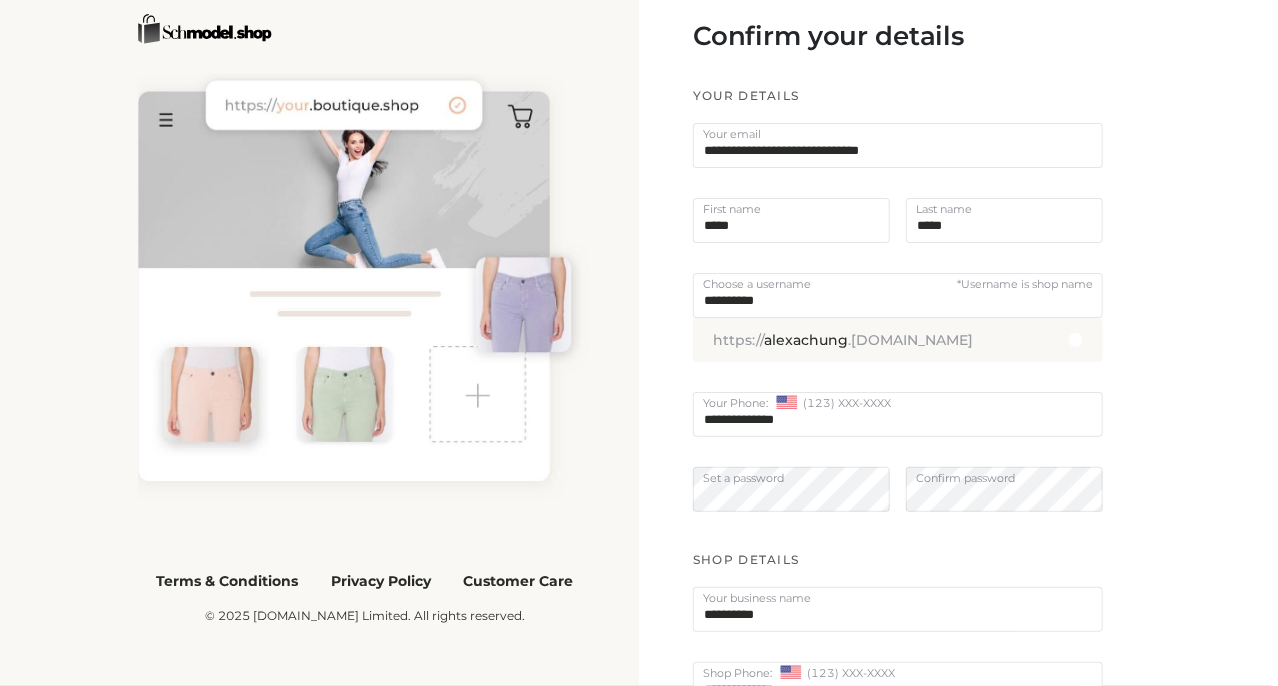 scroll, scrollTop: 0, scrollLeft: 0, axis: both 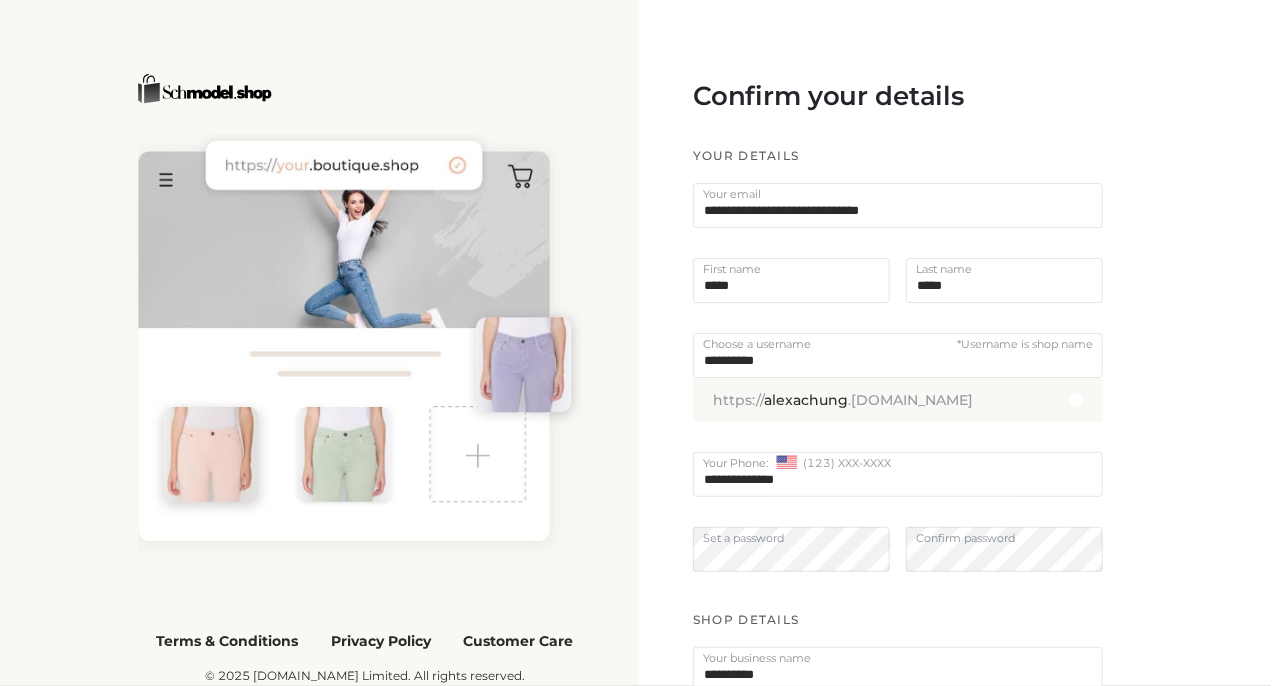 drag, startPoint x: 824, startPoint y: 210, endPoint x: 748, endPoint y: 210, distance: 76 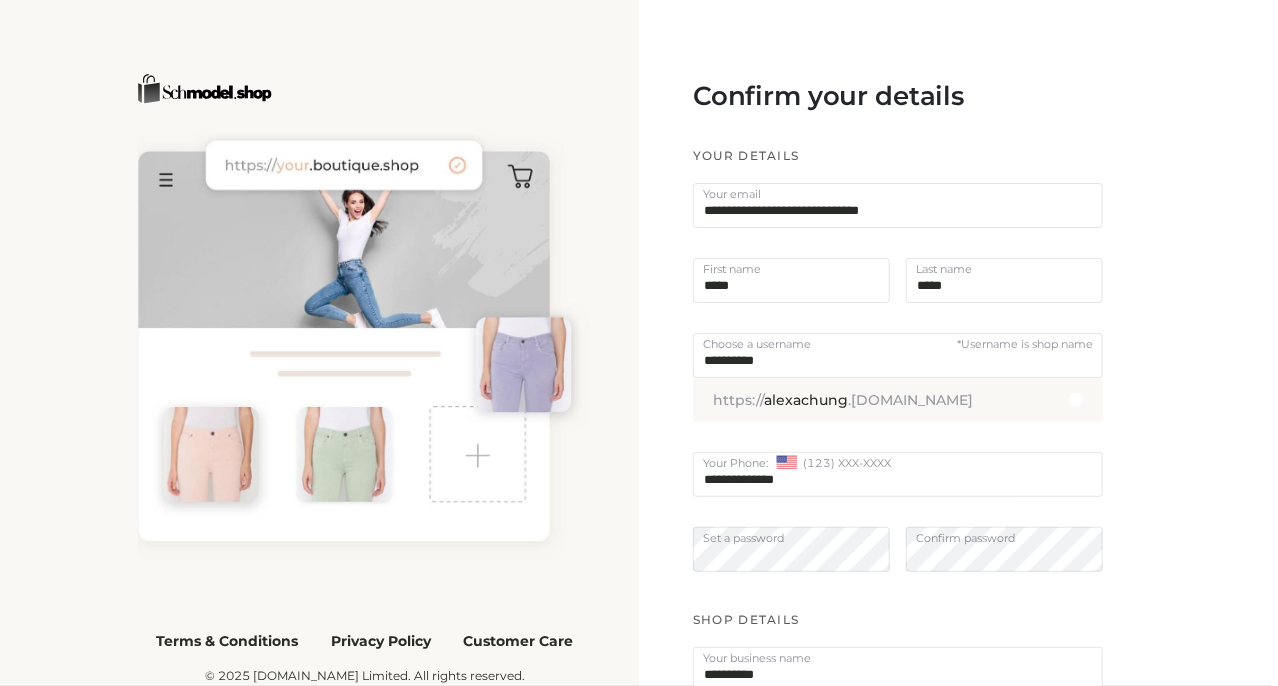 click on "**********" at bounding box center [898, 205] 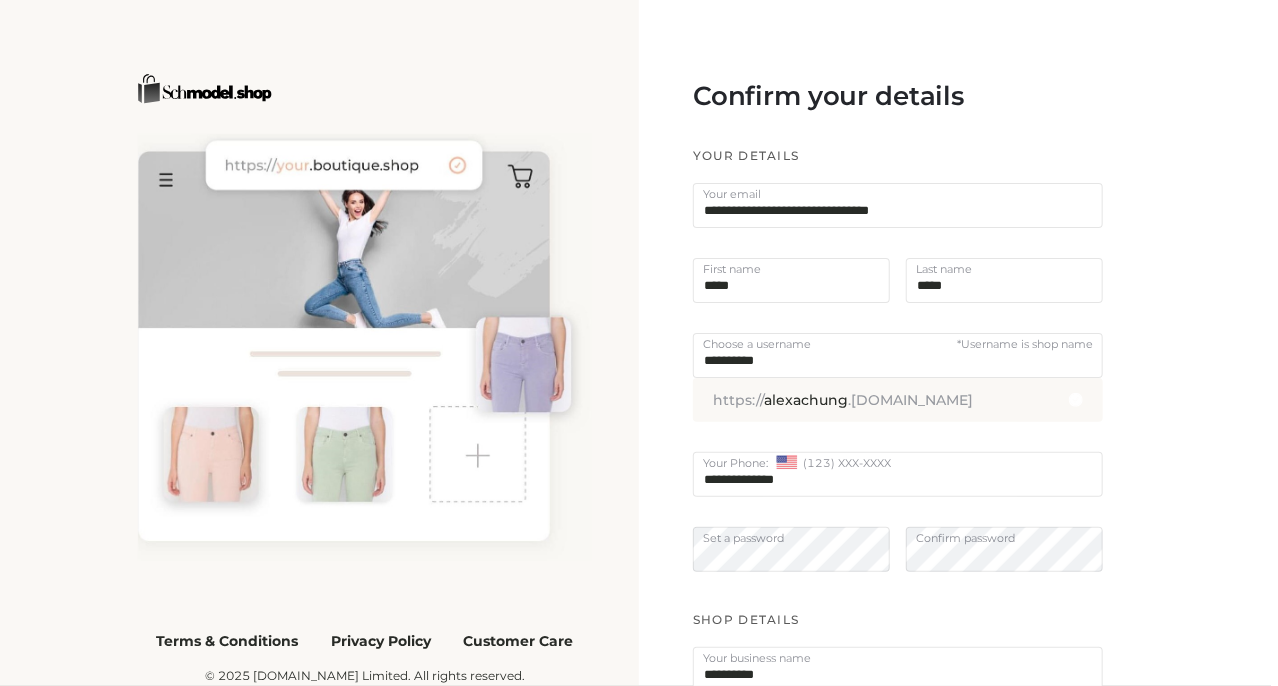 type on "**********" 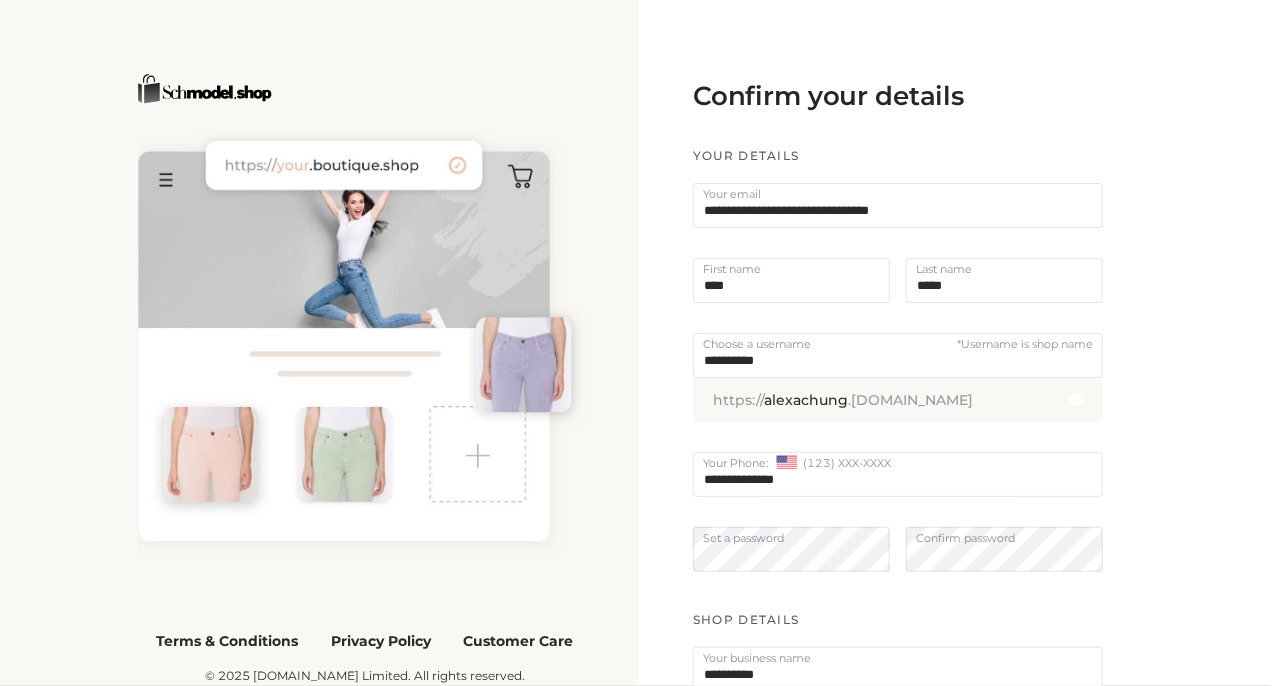 type on "****" 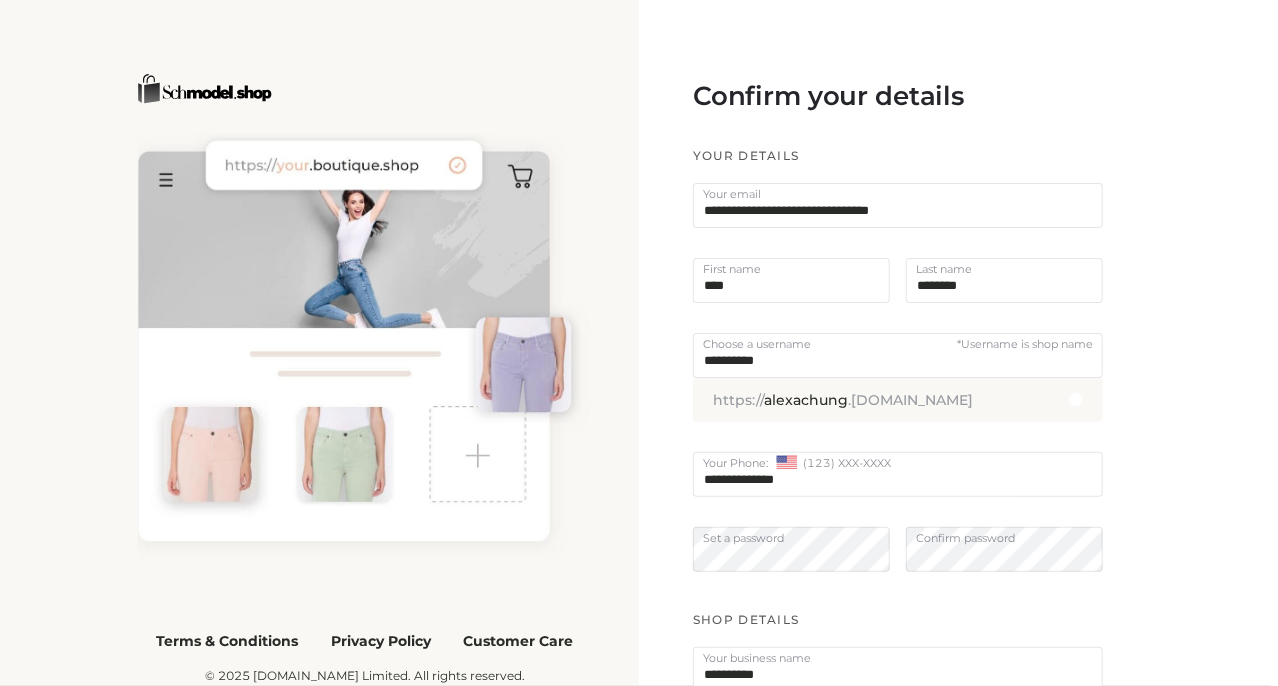 click on "********" at bounding box center (1004, 280) 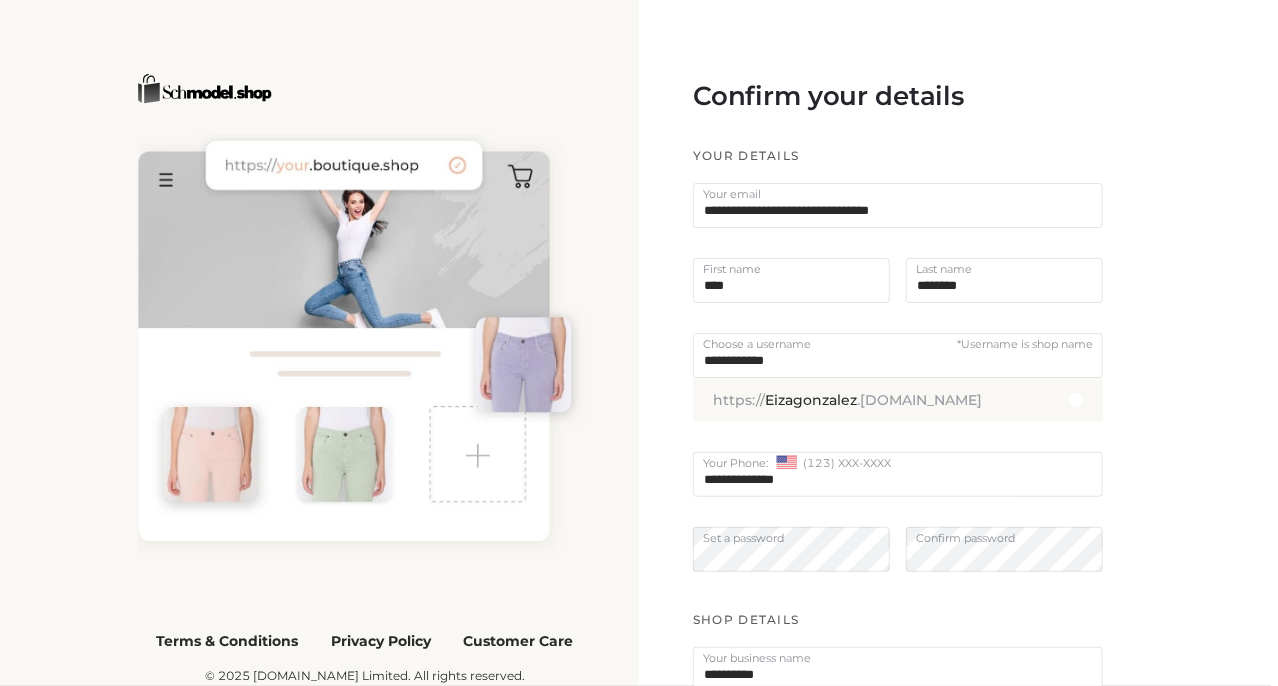 scroll, scrollTop: 300, scrollLeft: 0, axis: vertical 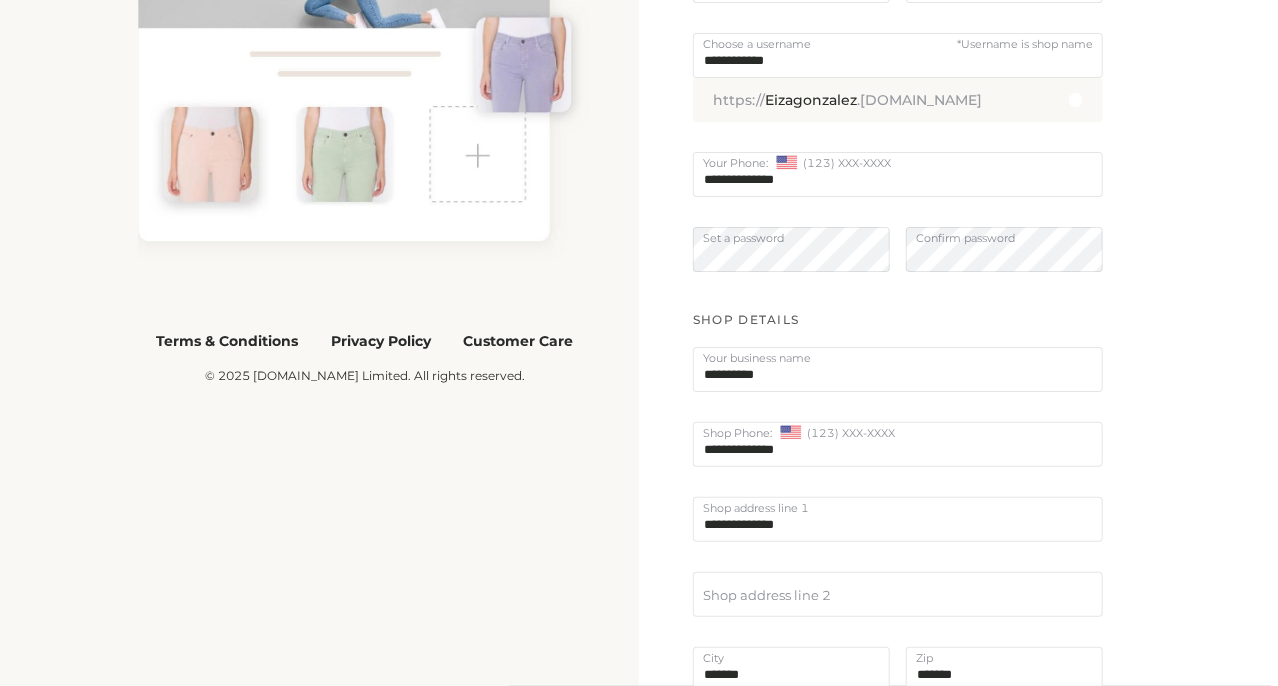 type on "**********" 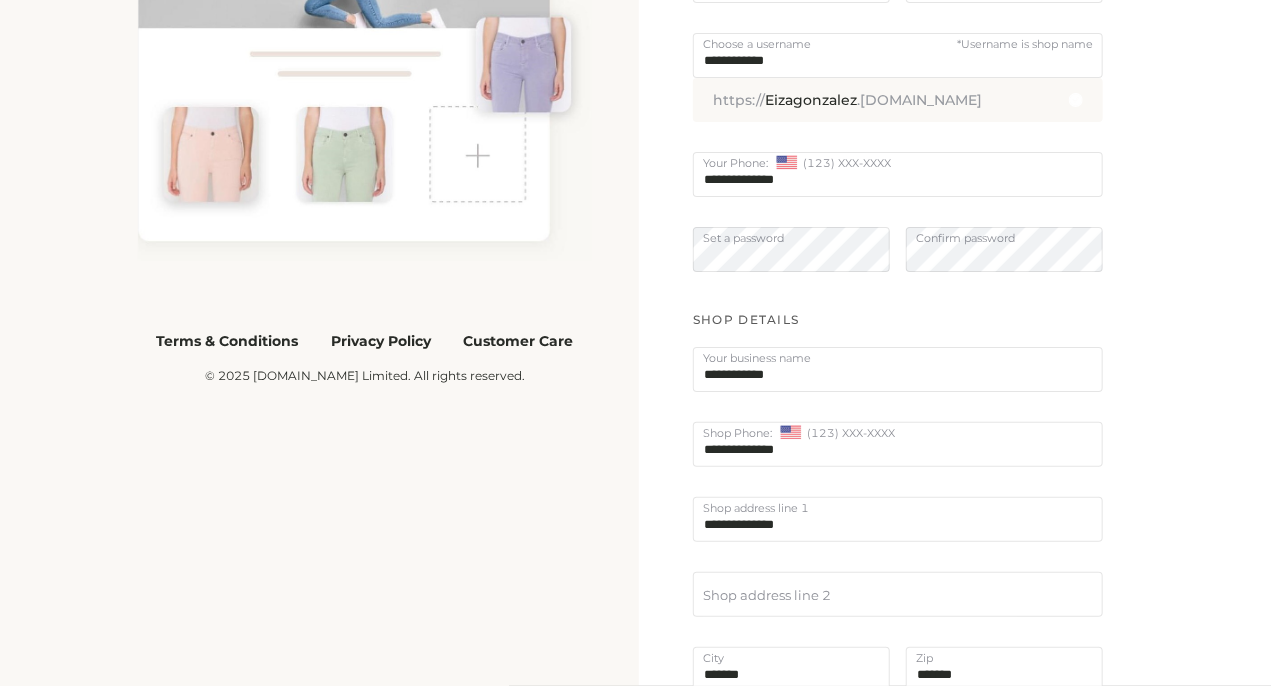 type on "**********" 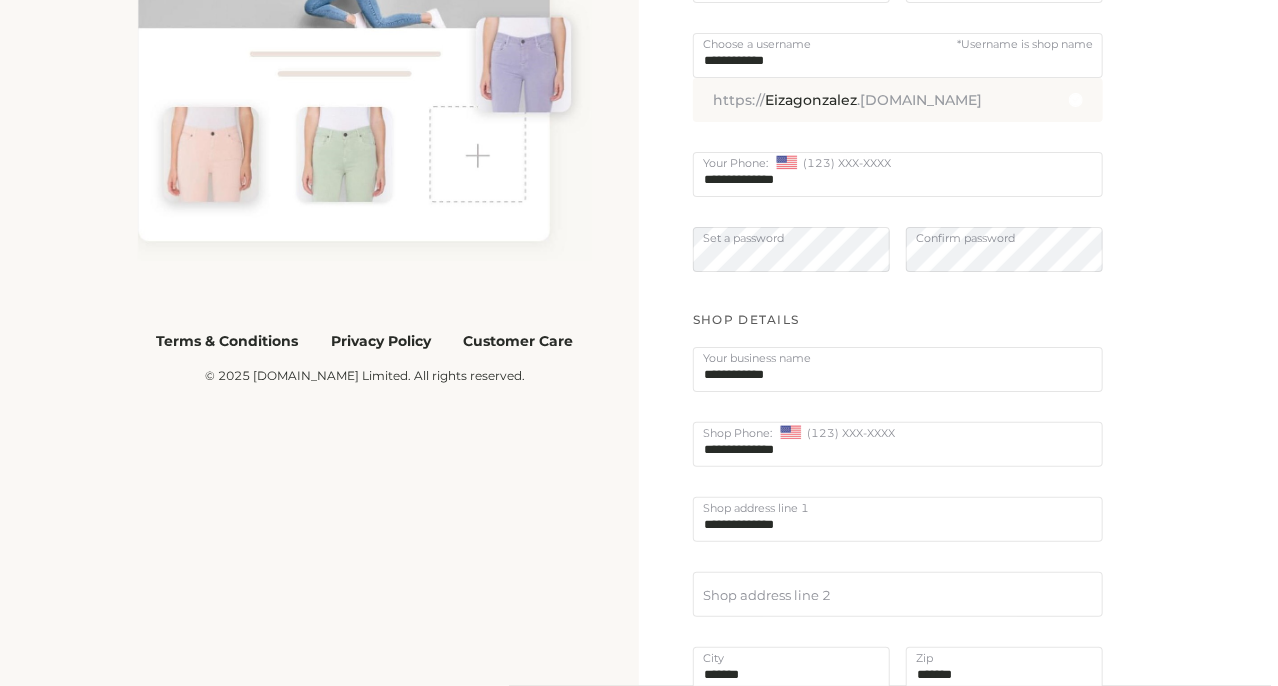 scroll, scrollTop: 560, scrollLeft: 0, axis: vertical 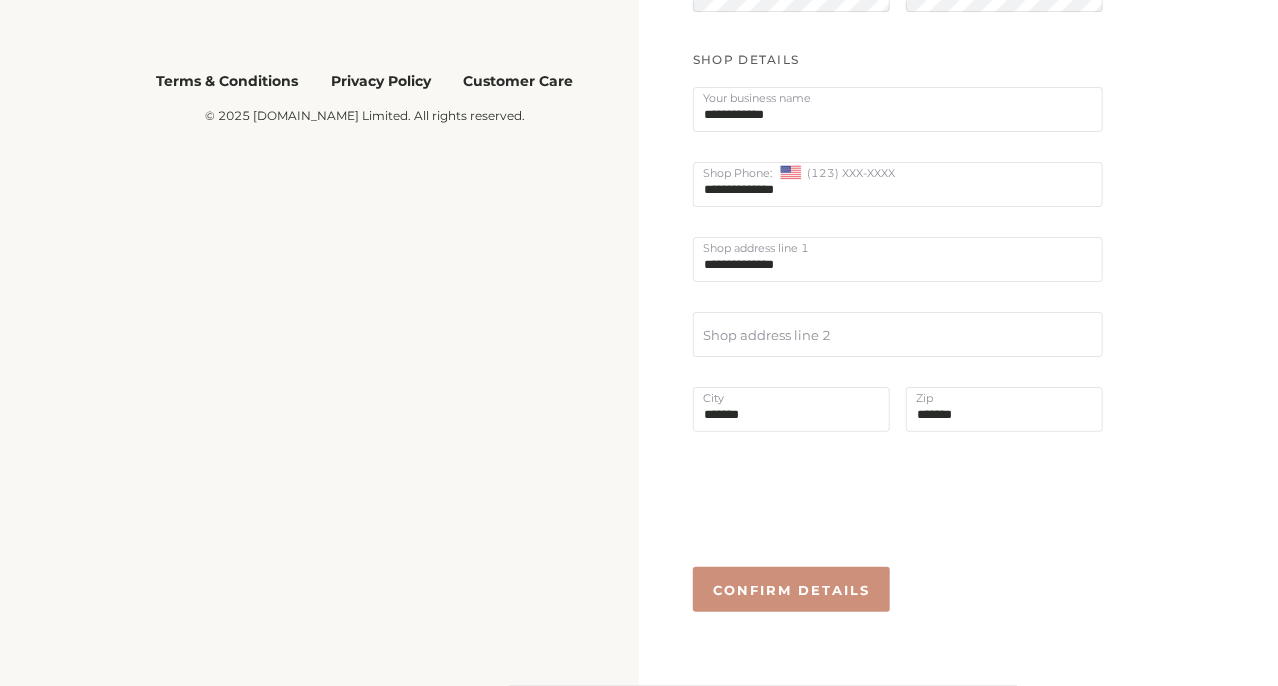 type on "**********" 